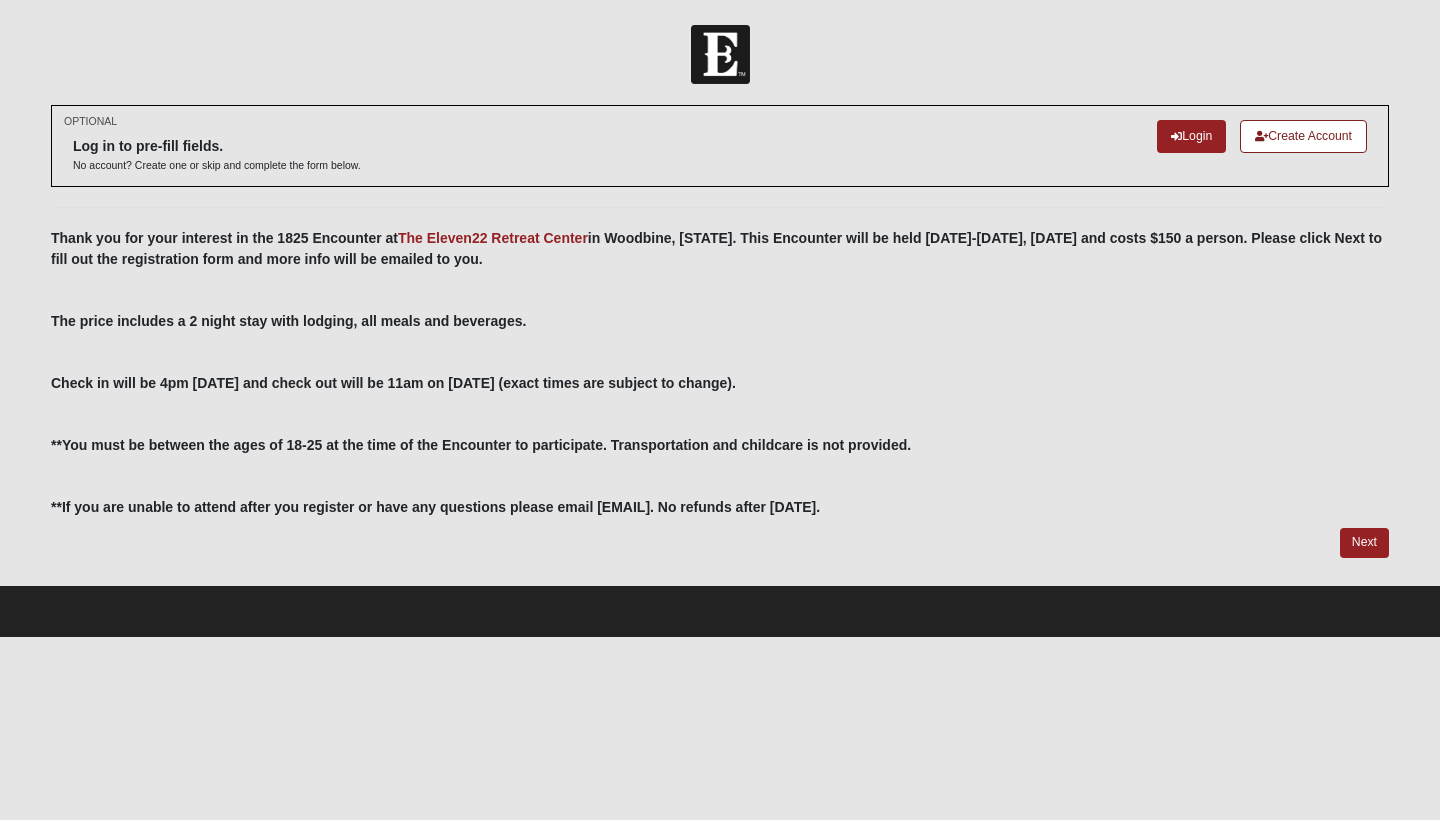 scroll, scrollTop: 0, scrollLeft: 0, axis: both 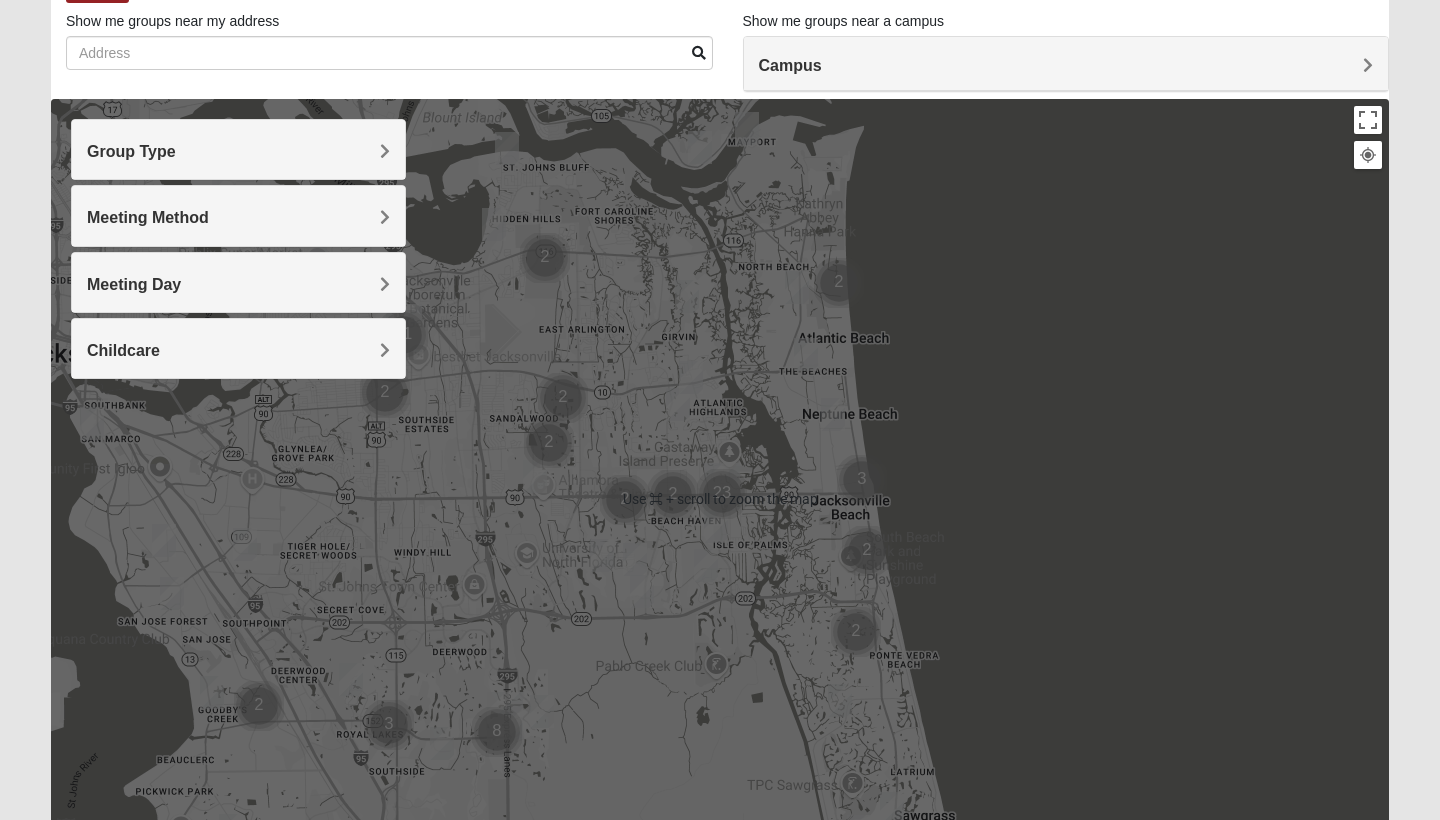 click on "Group Type" at bounding box center [238, 151] 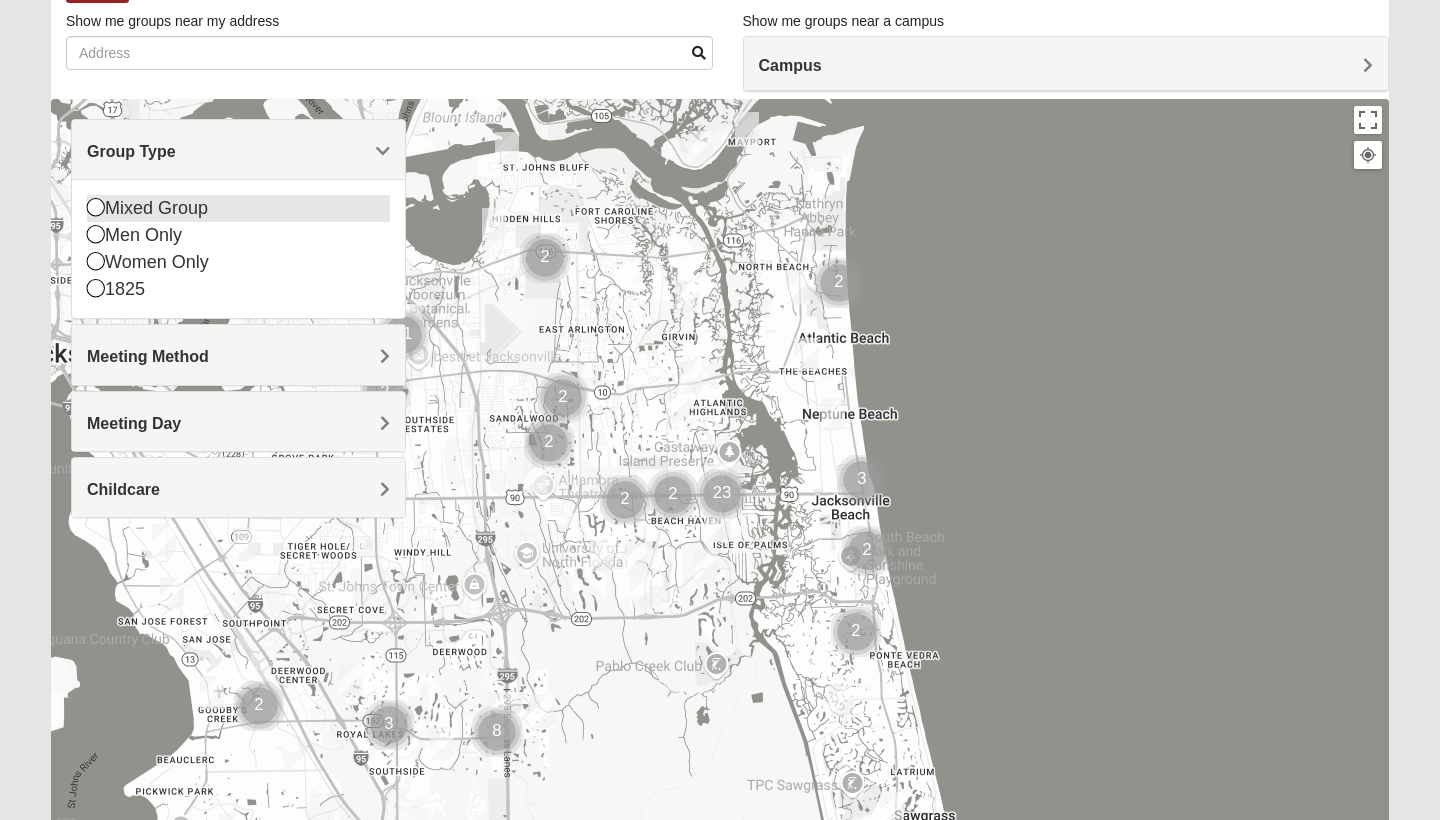 click on "Mixed Group" at bounding box center (238, 208) 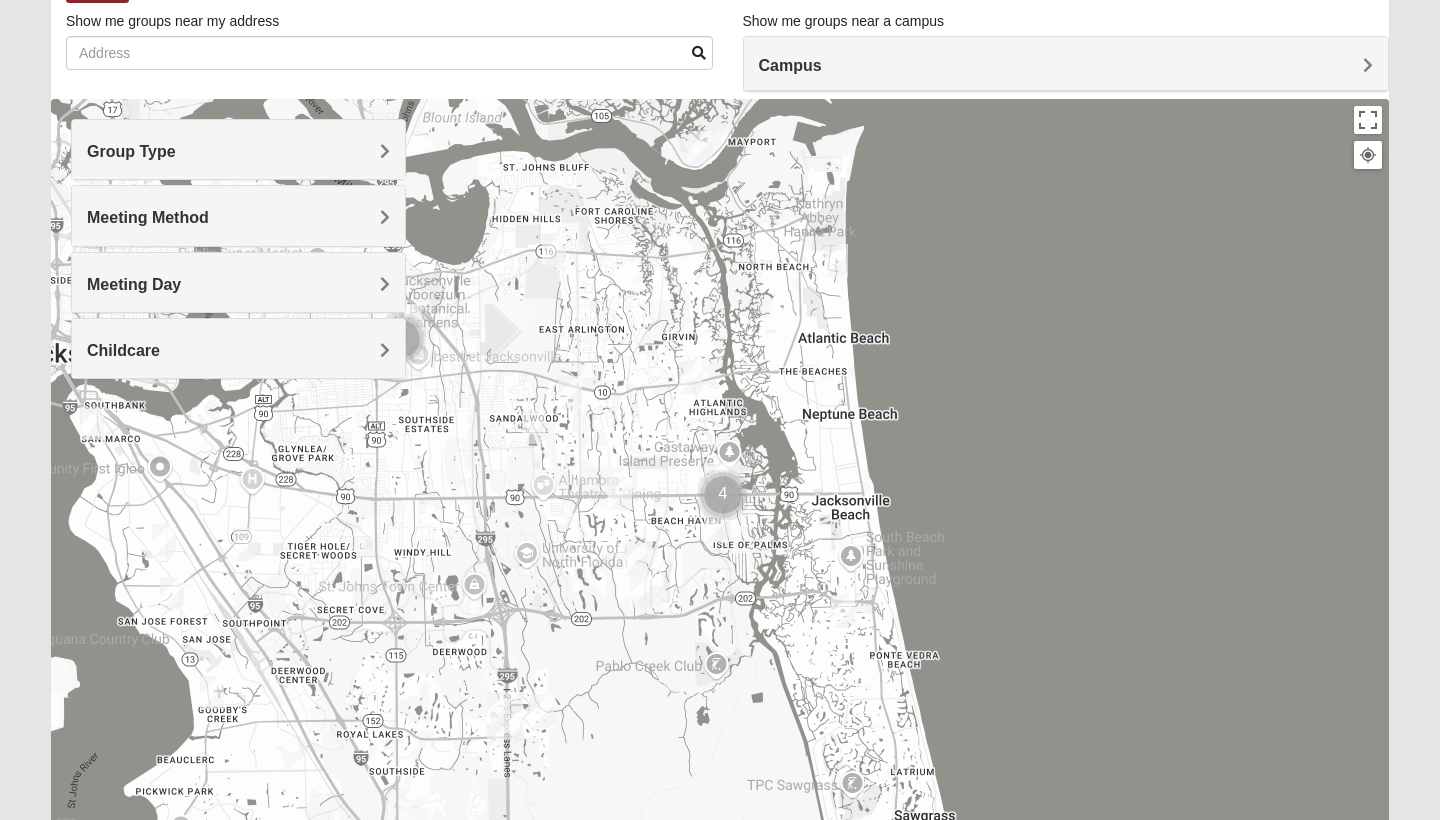 click on "Group Type" at bounding box center [238, 149] 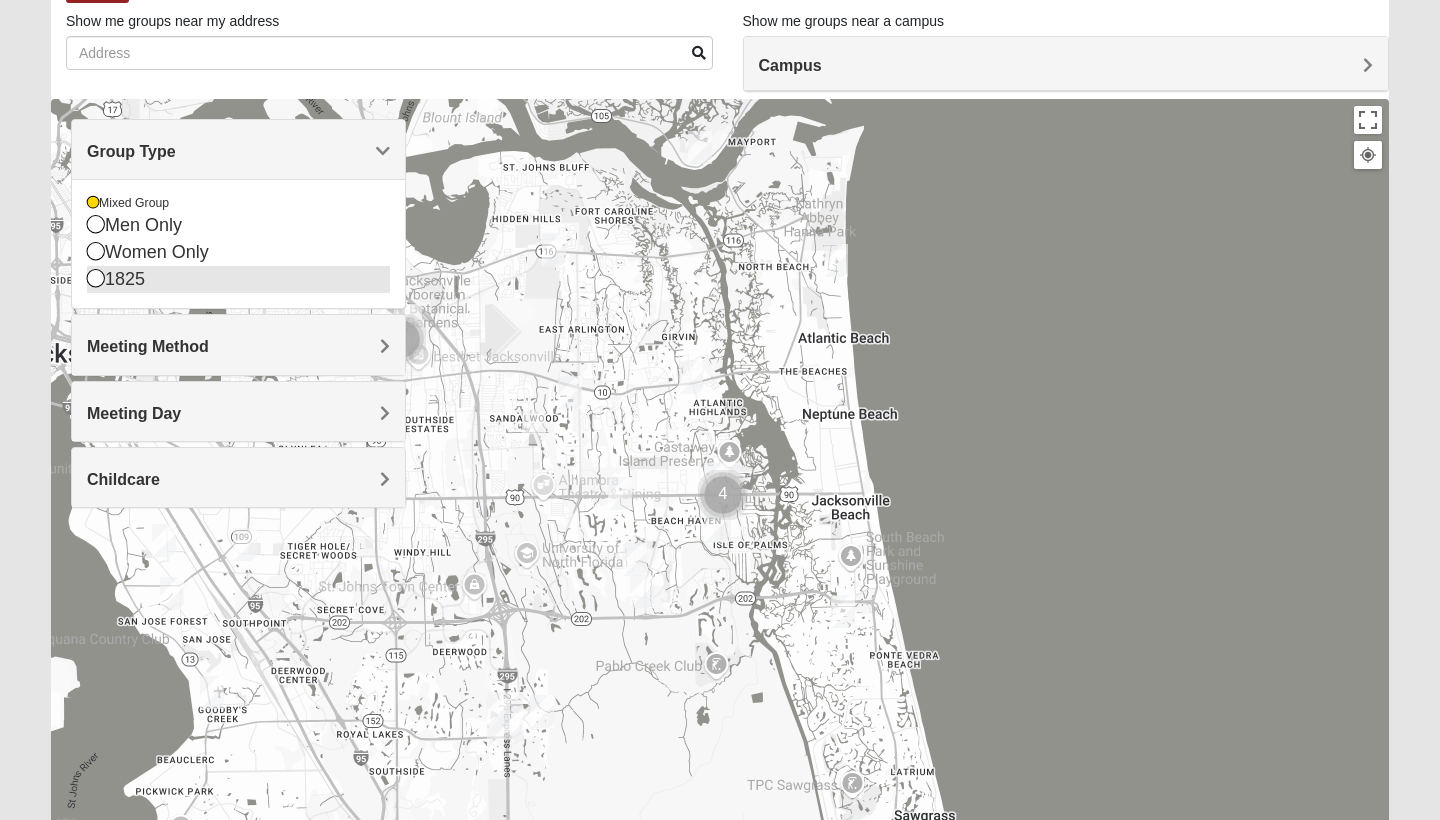 click at bounding box center (96, 278) 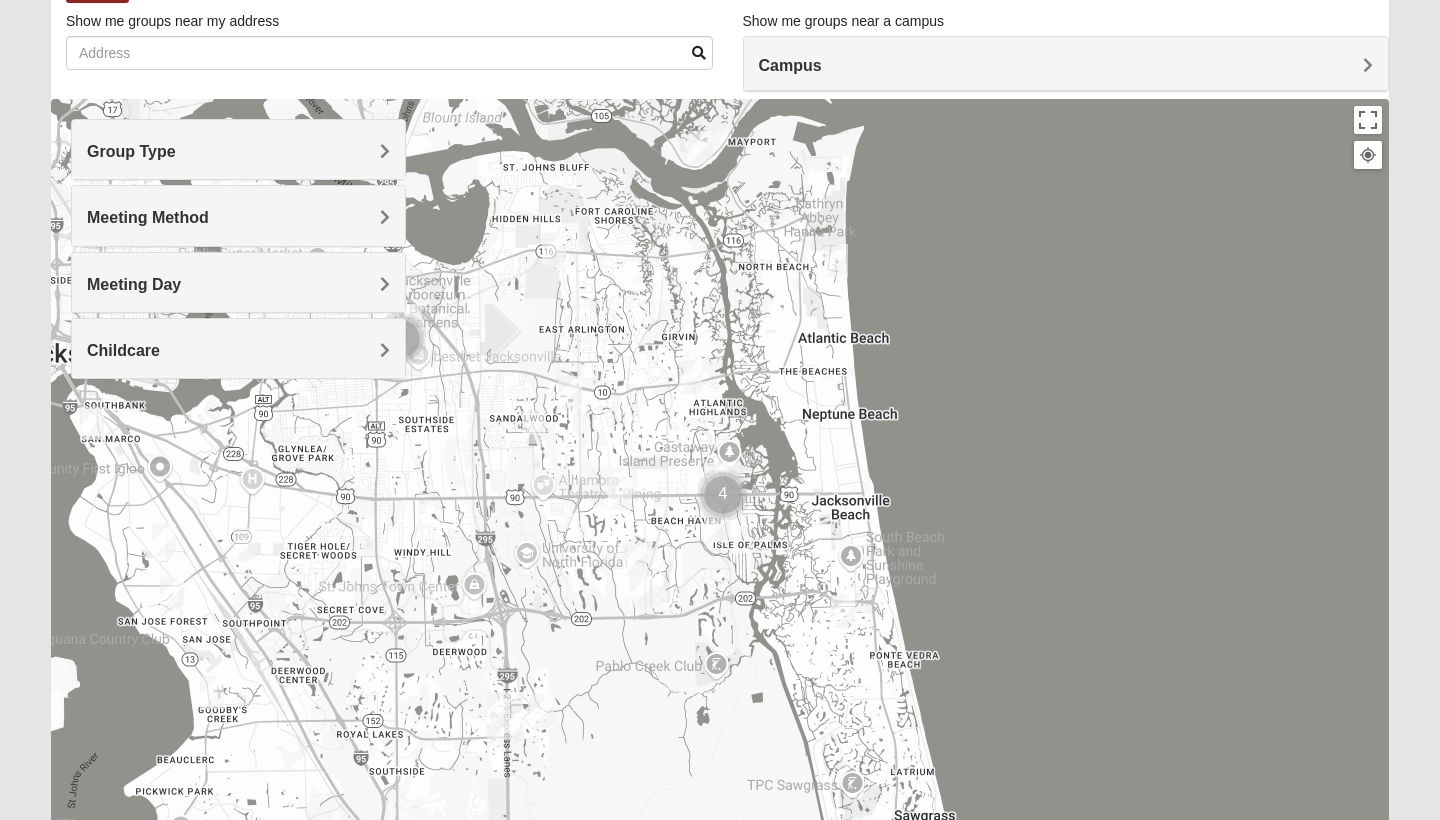 click on "Meeting Method" at bounding box center [238, 215] 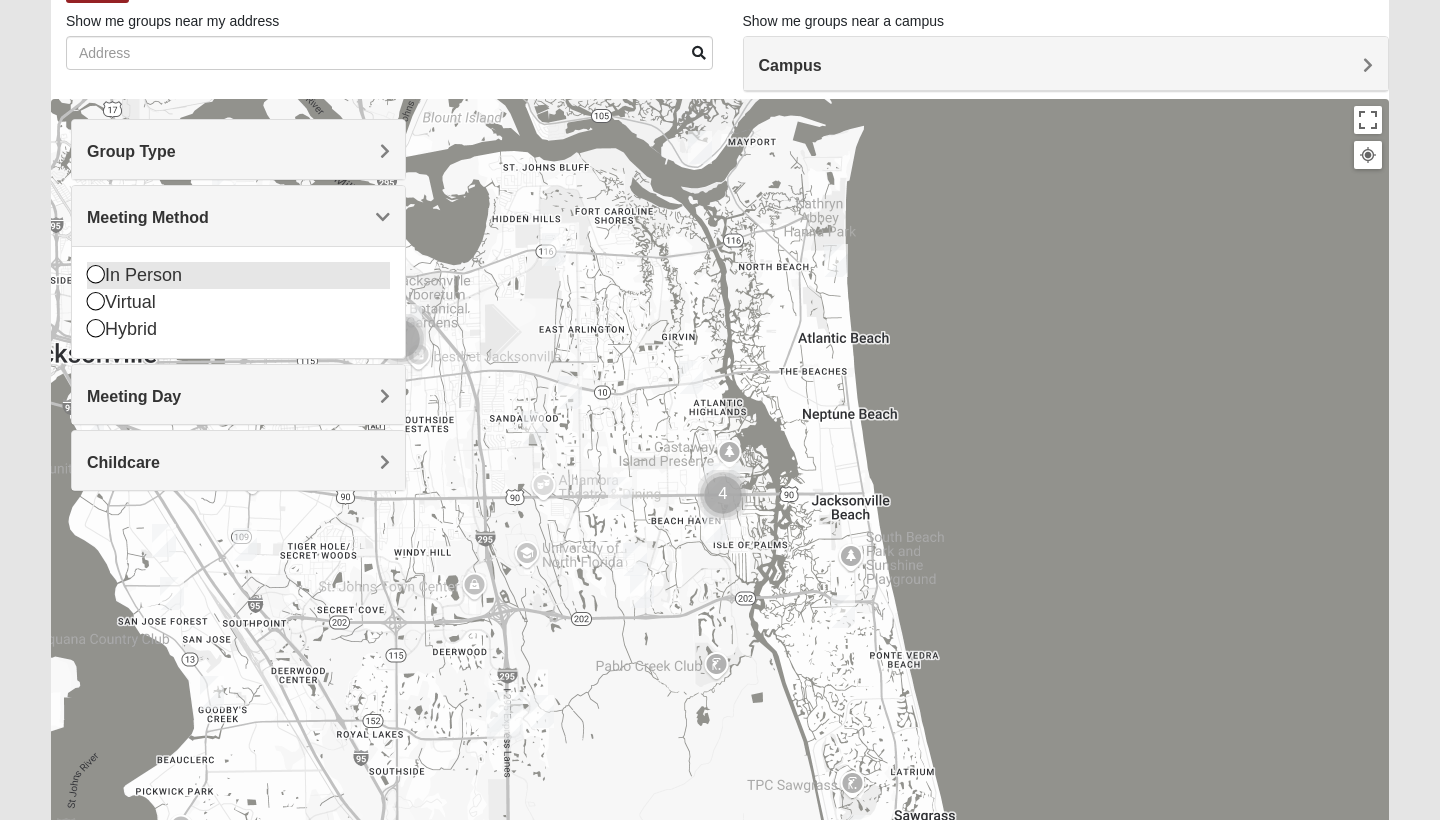click at bounding box center [96, 274] 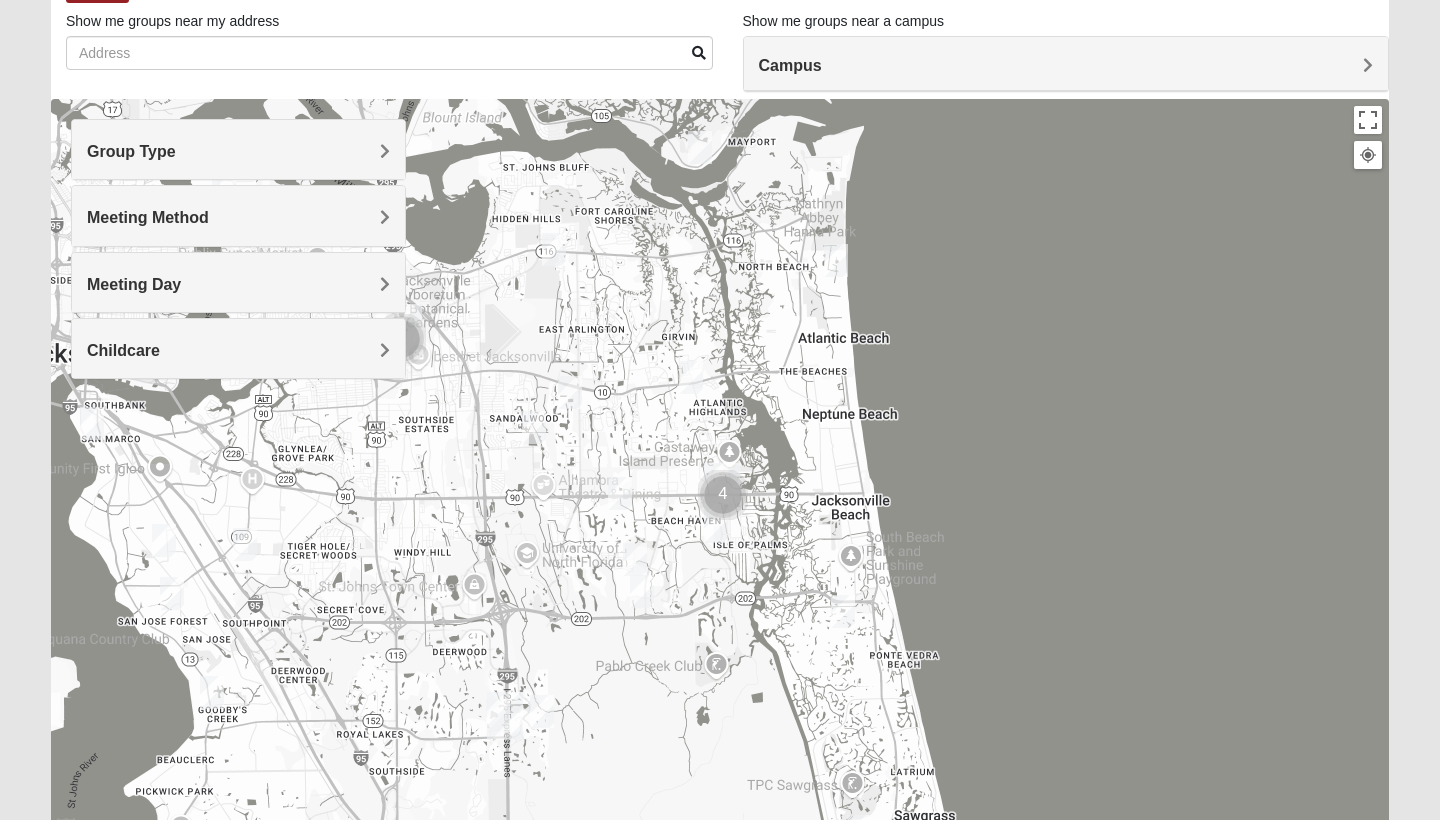 click on "Meeting Day" at bounding box center (238, 282) 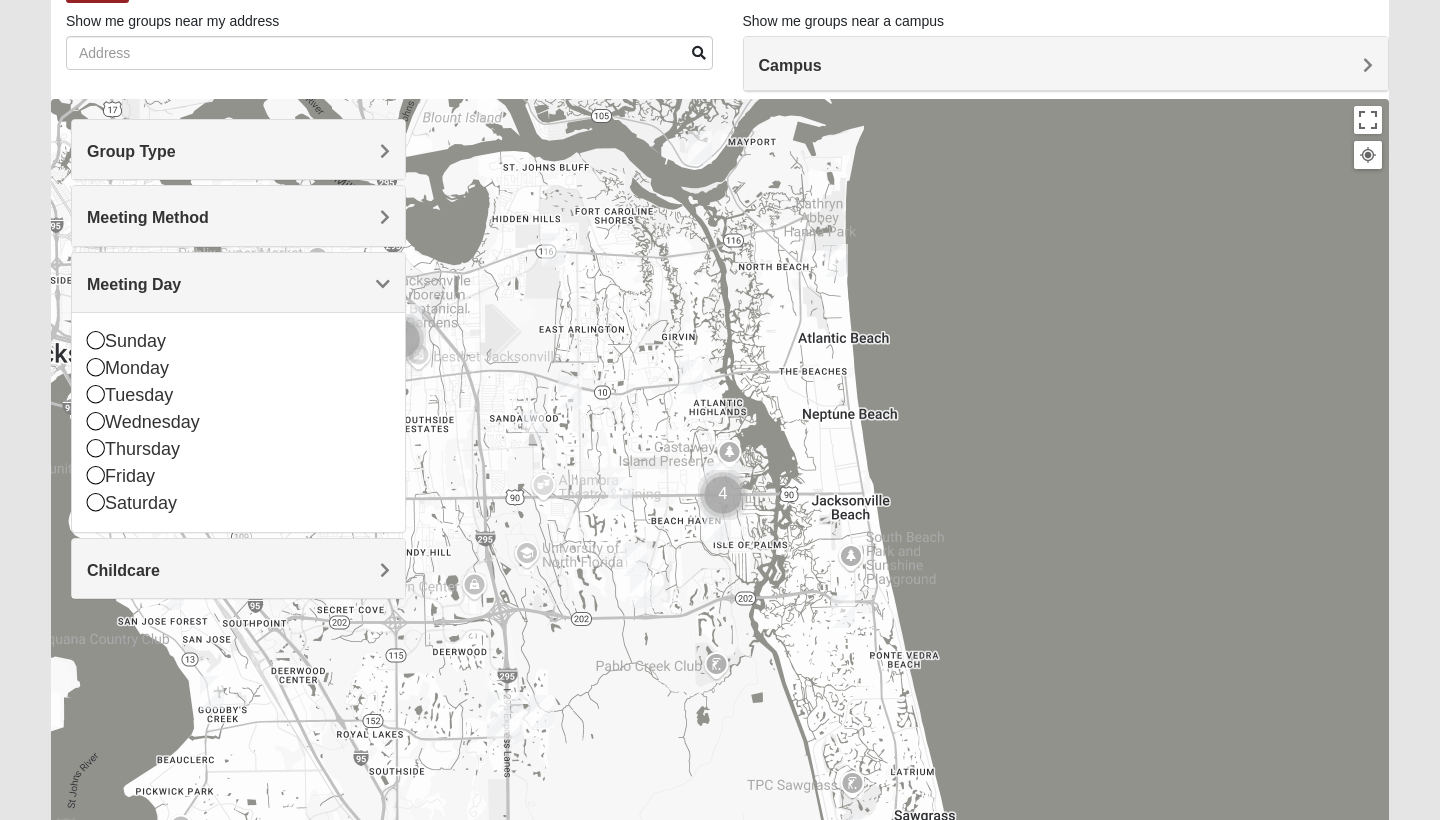 click on "Meeting Day" at bounding box center (134, 284) 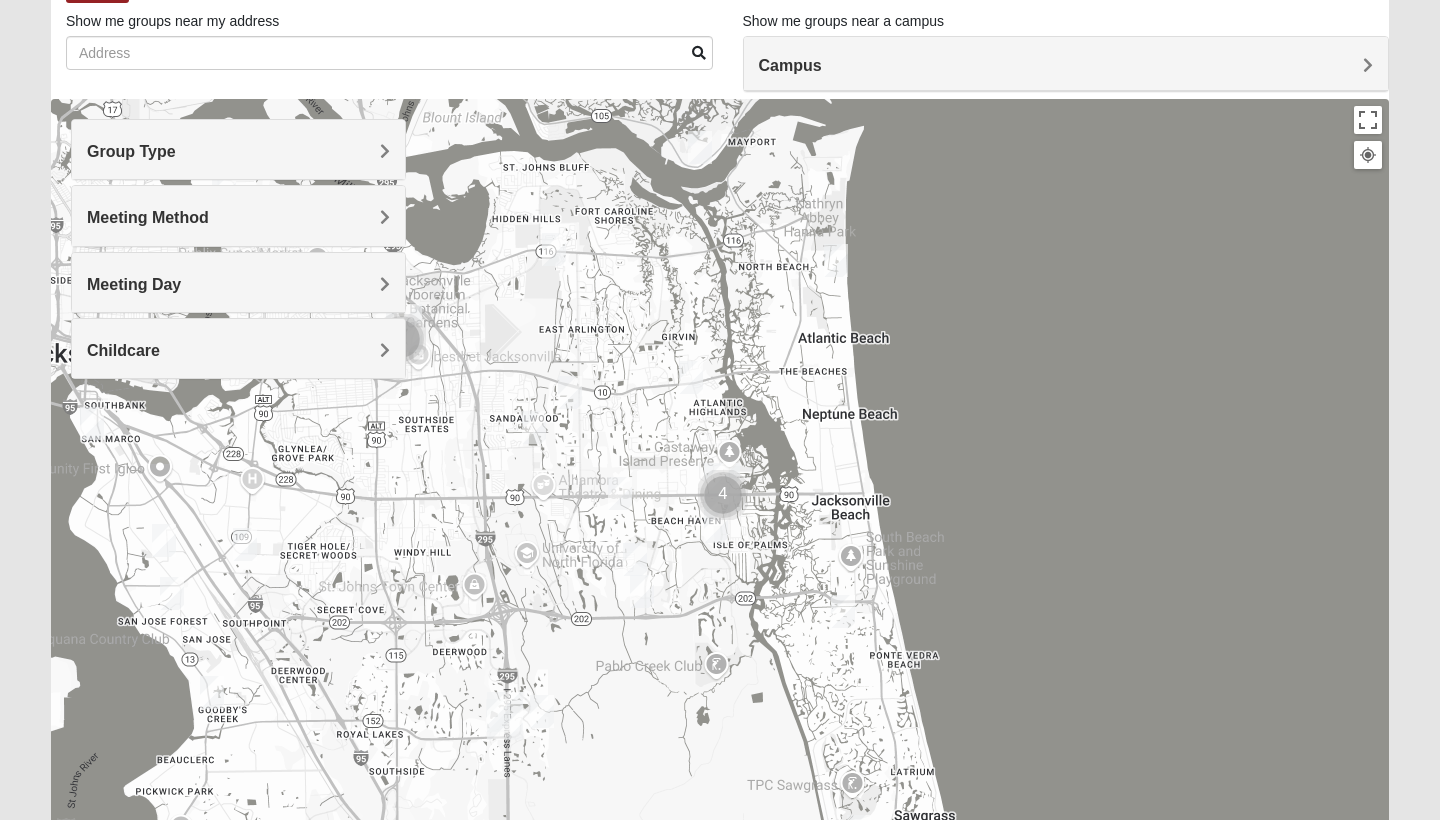 click on "Childcare" at bounding box center (238, 350) 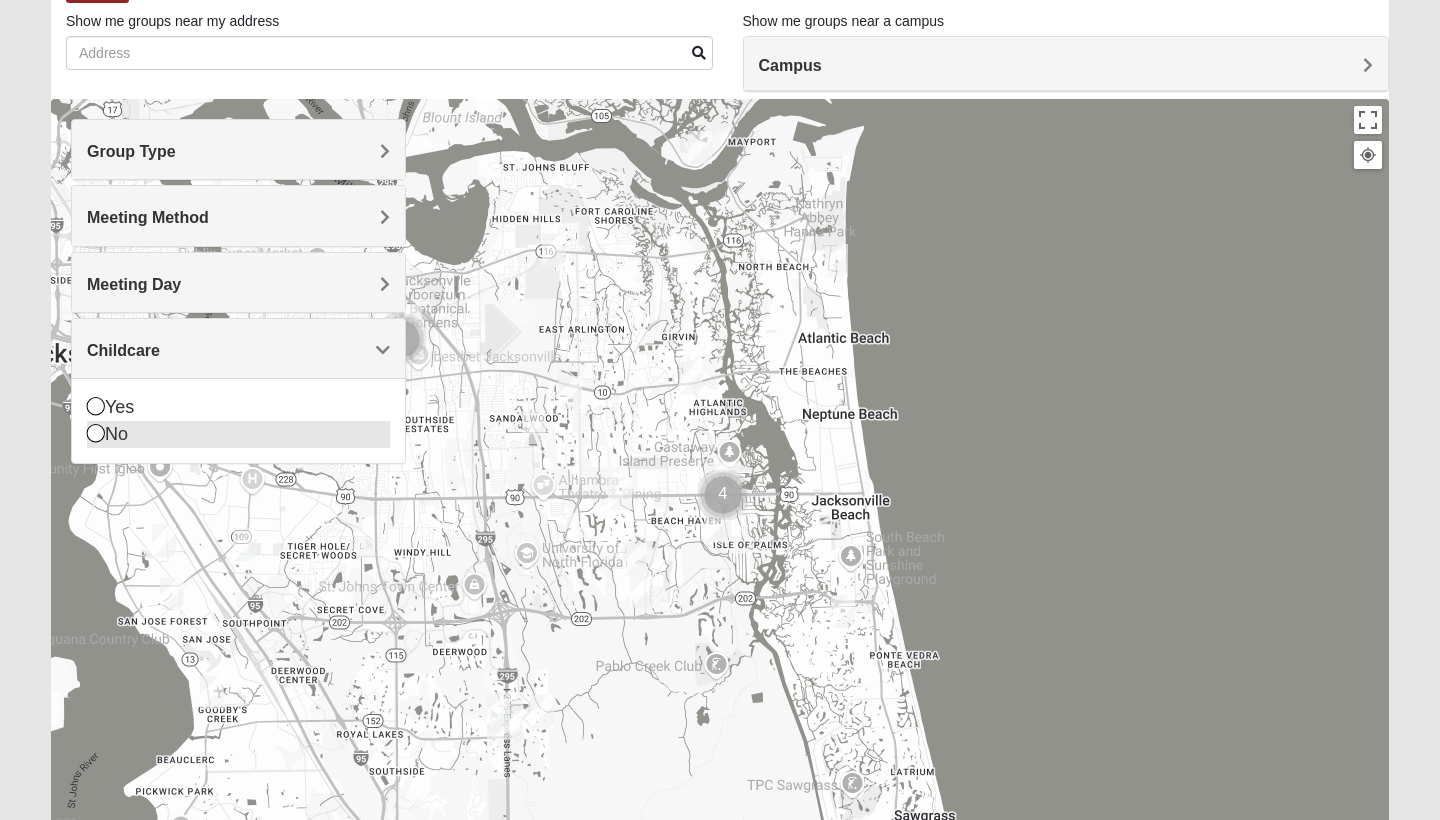 click at bounding box center [96, 433] 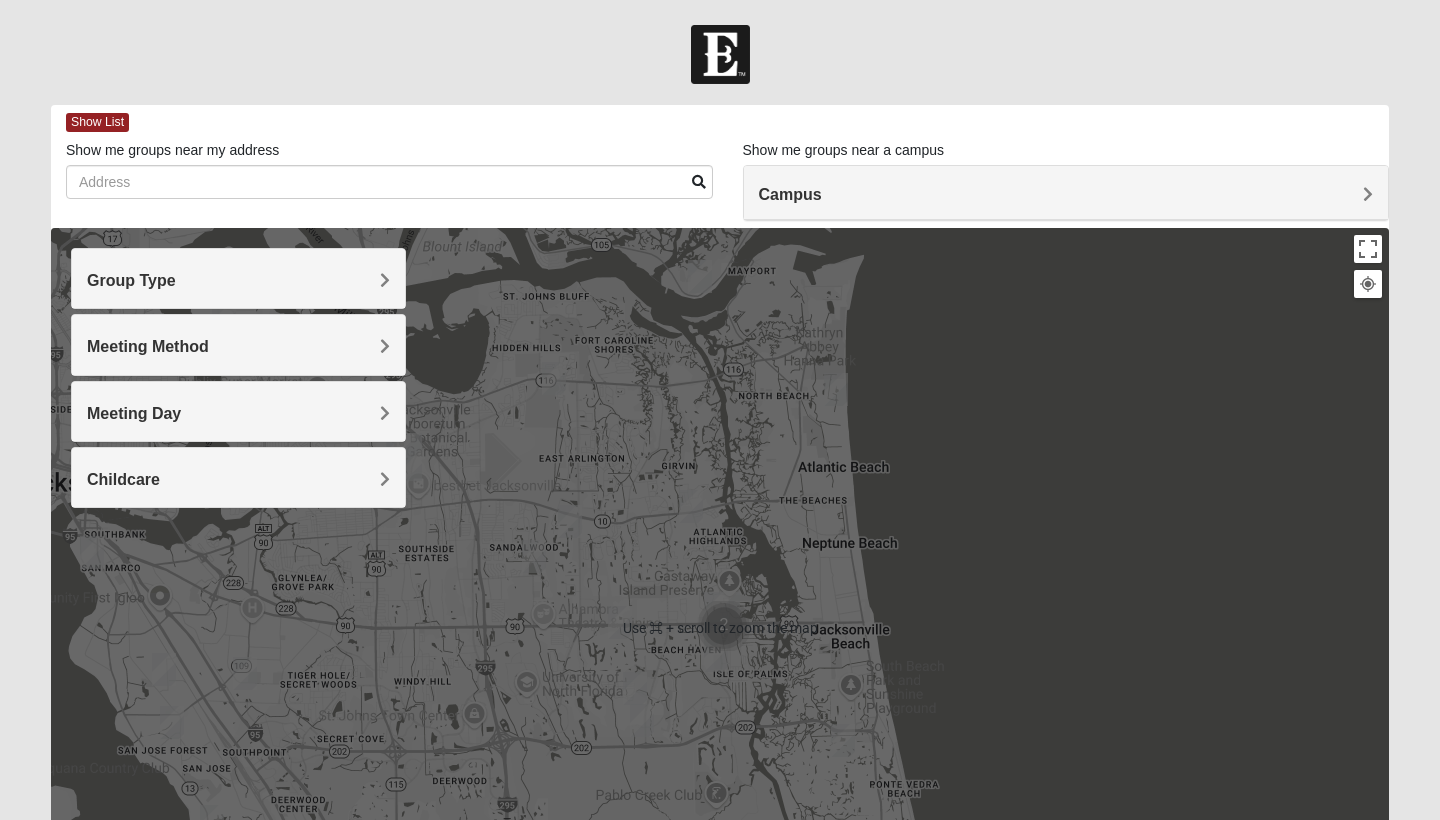 scroll, scrollTop: 0, scrollLeft: 0, axis: both 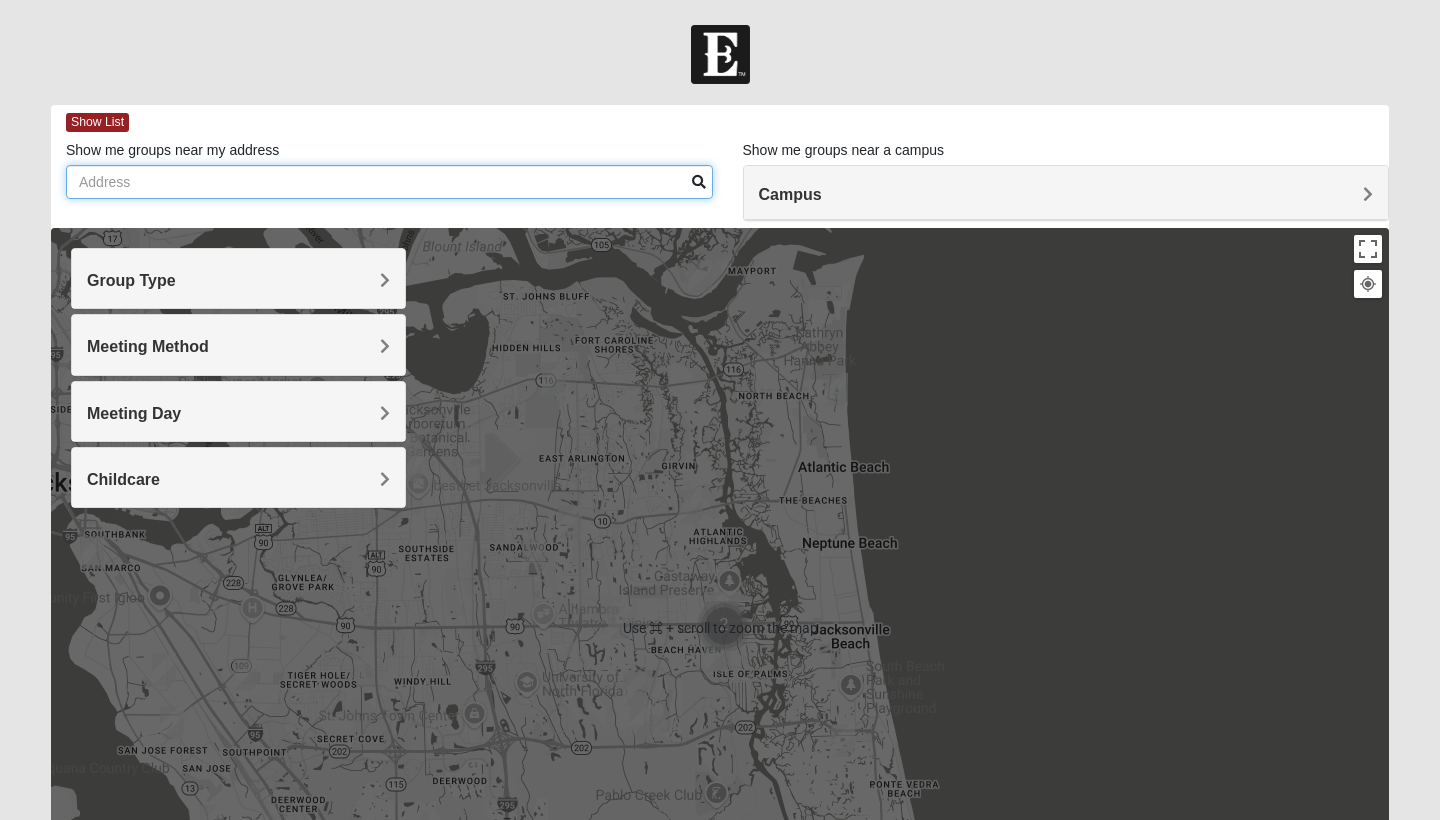click on "Show me groups near my address" at bounding box center (389, 182) 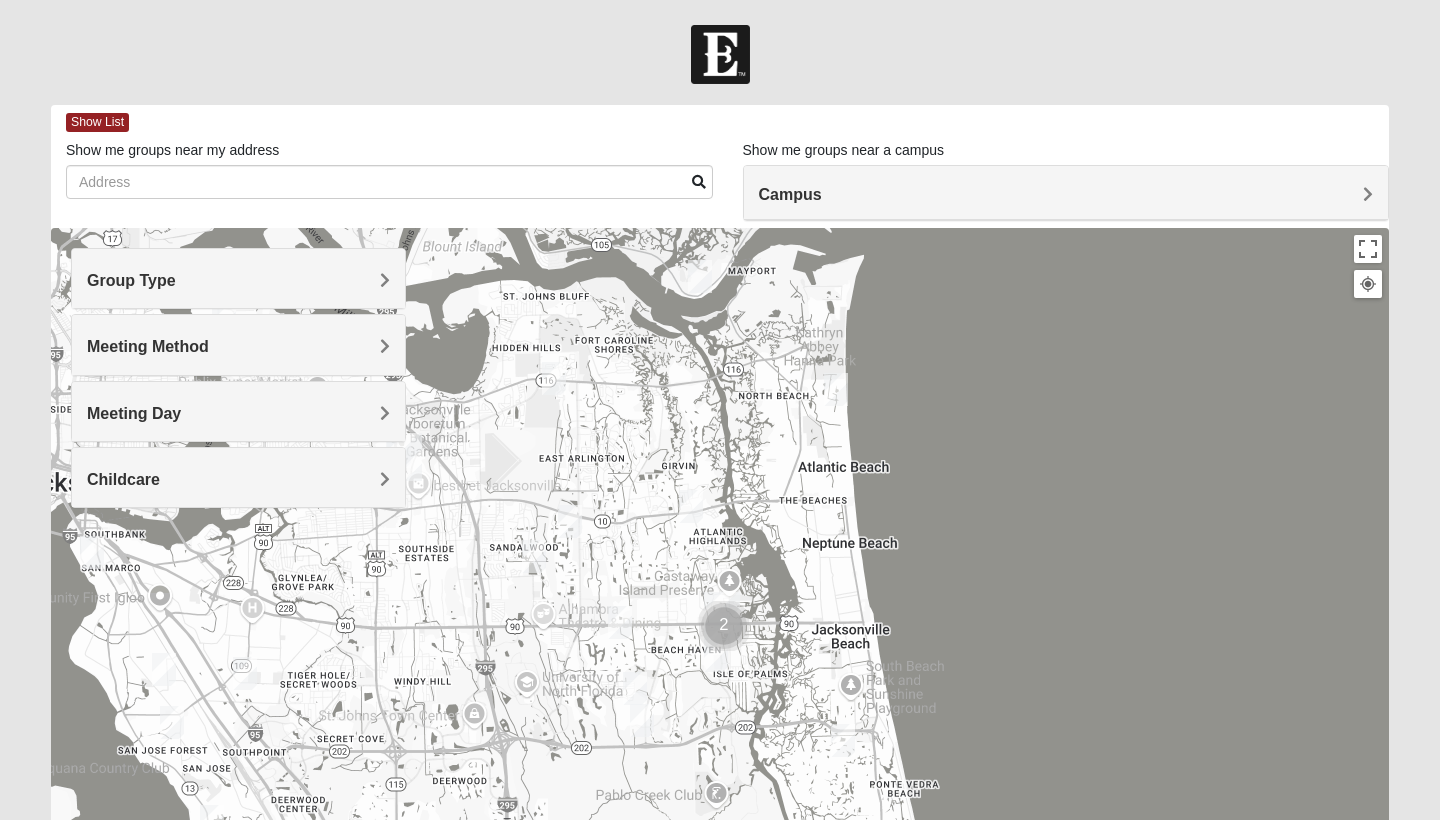 click on "Campus" at bounding box center (1066, 193) 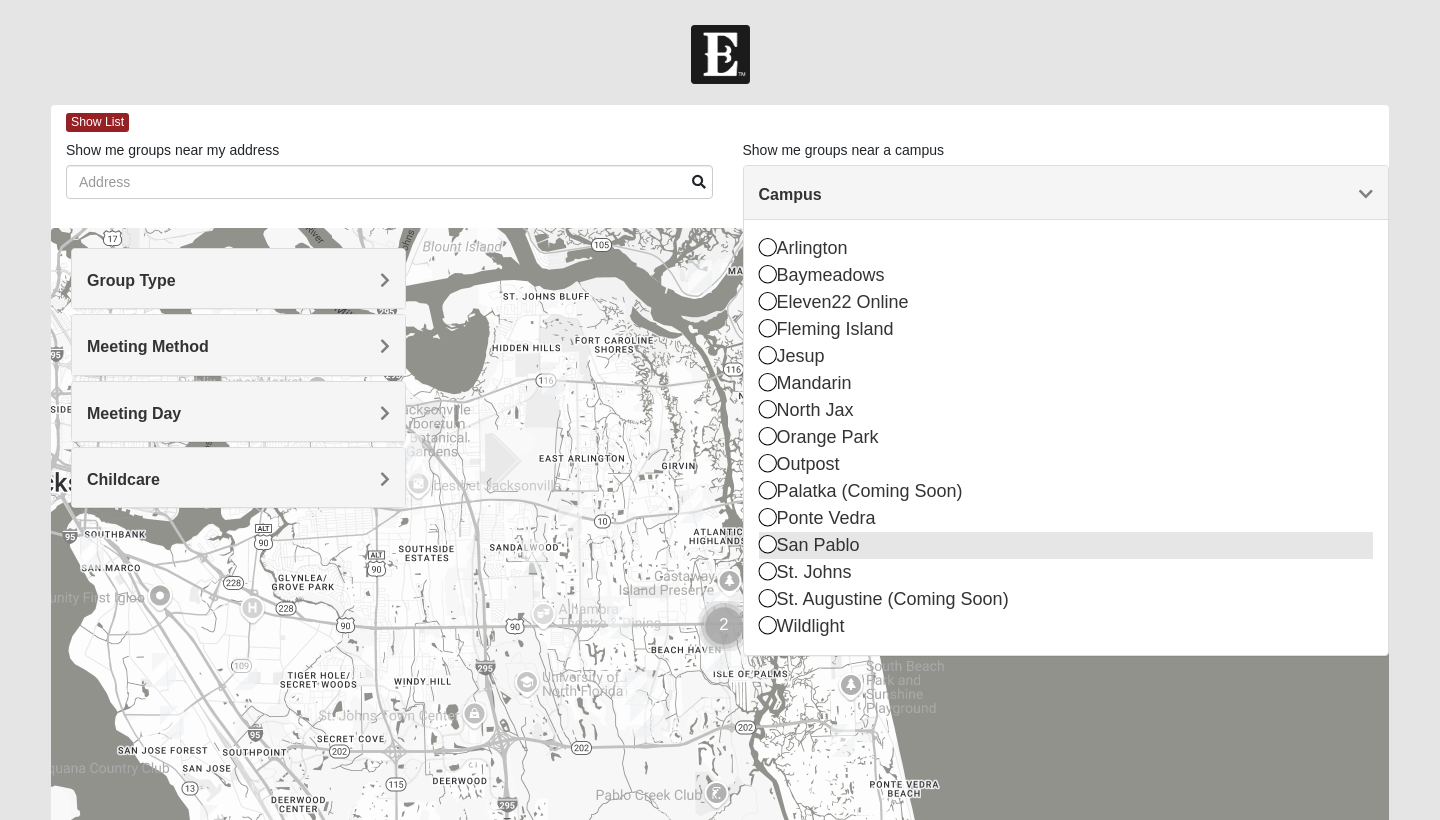 click on "San Pablo" at bounding box center [1066, 545] 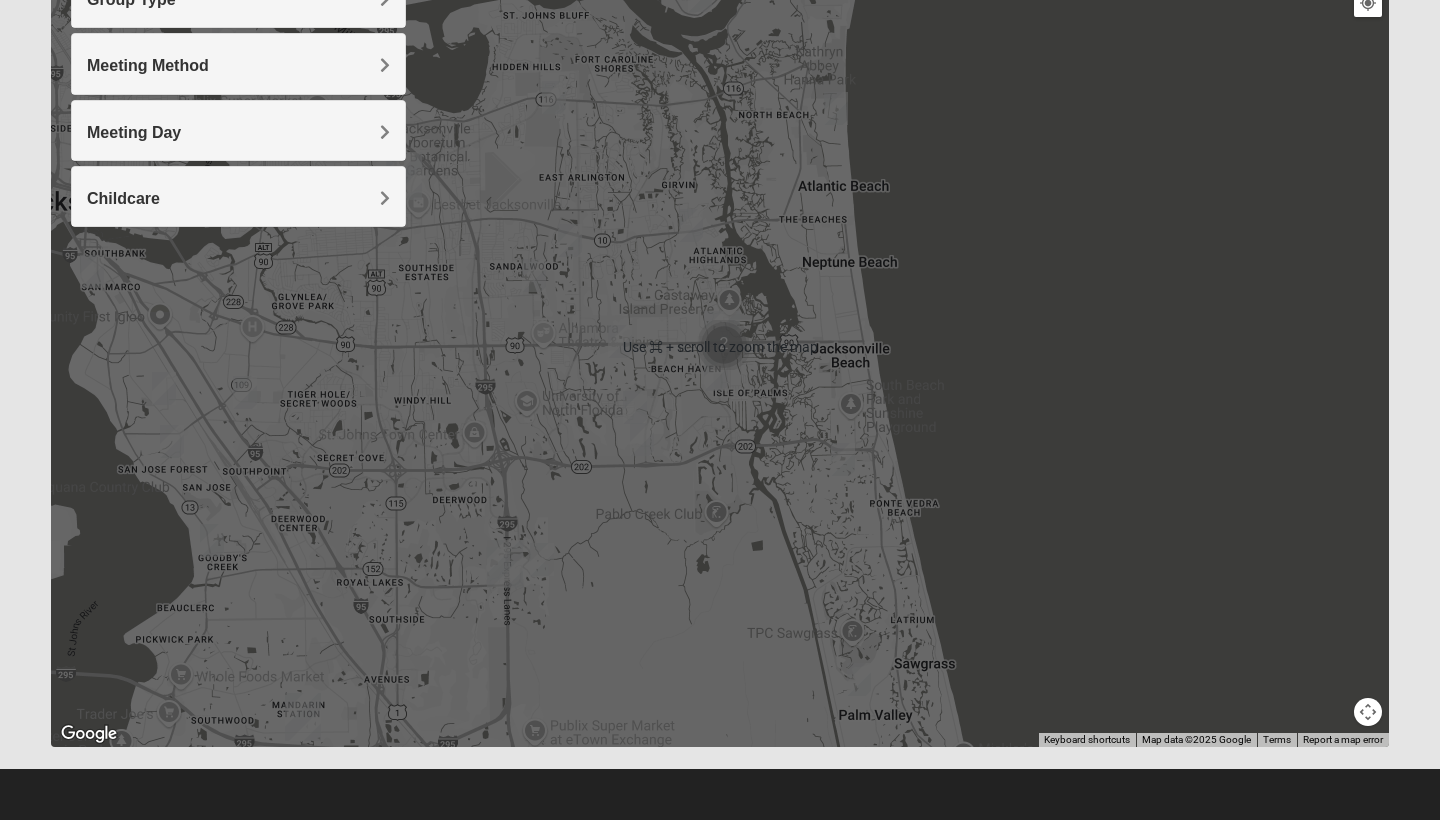 scroll, scrollTop: 281, scrollLeft: 0, axis: vertical 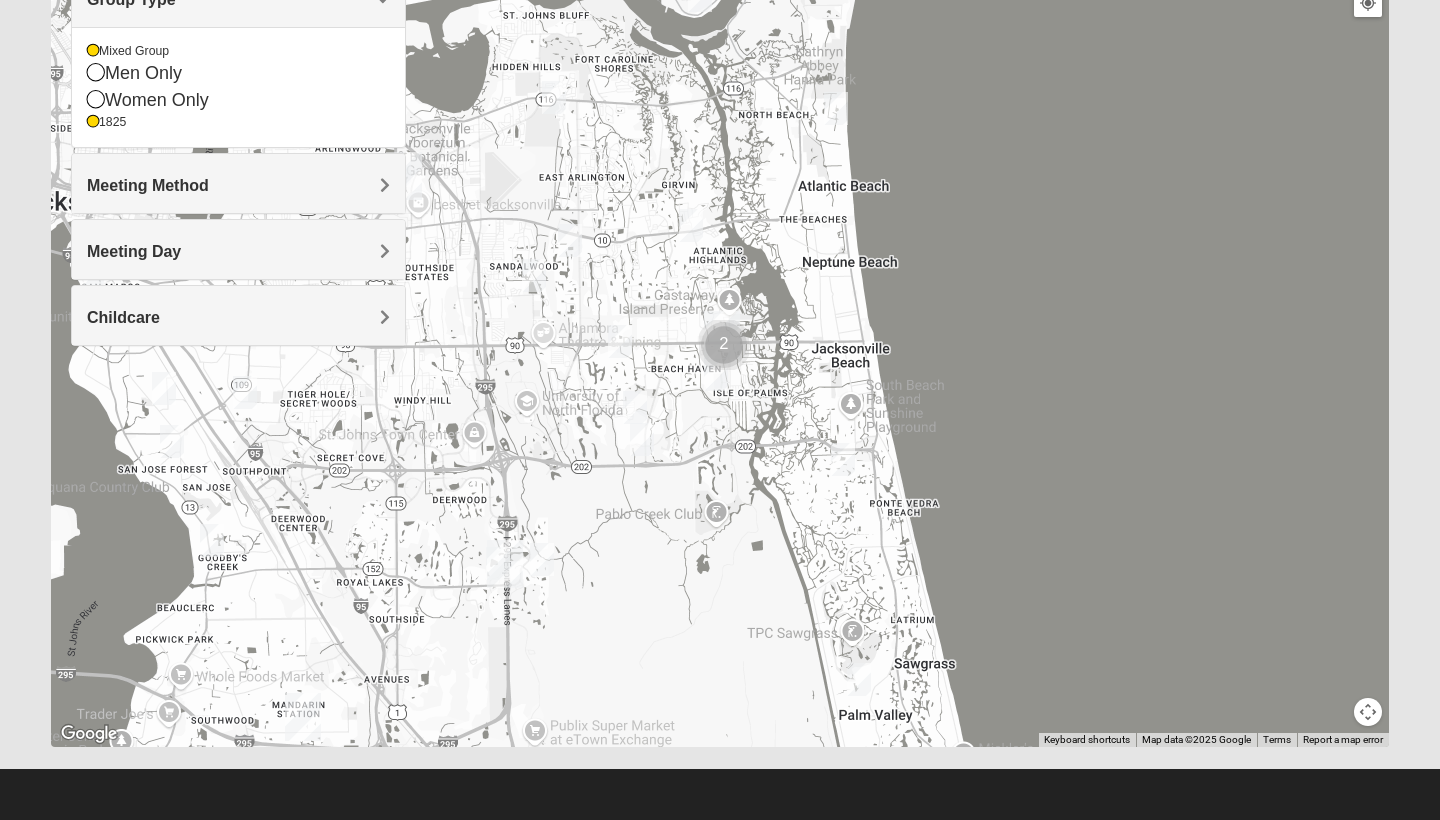 click on "Group Type" at bounding box center (238, -3) 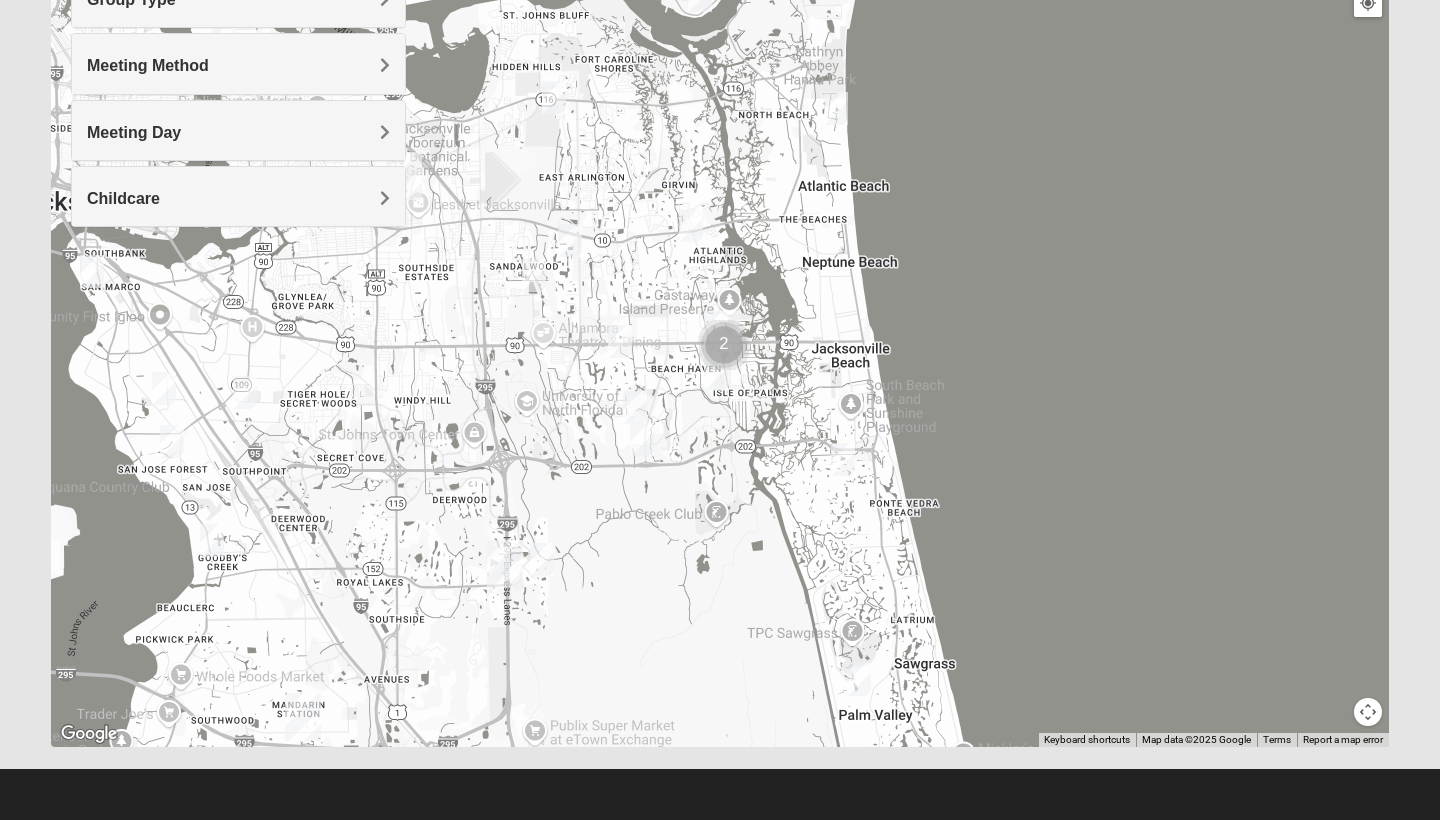 click on "Meeting Method" at bounding box center [238, 65] 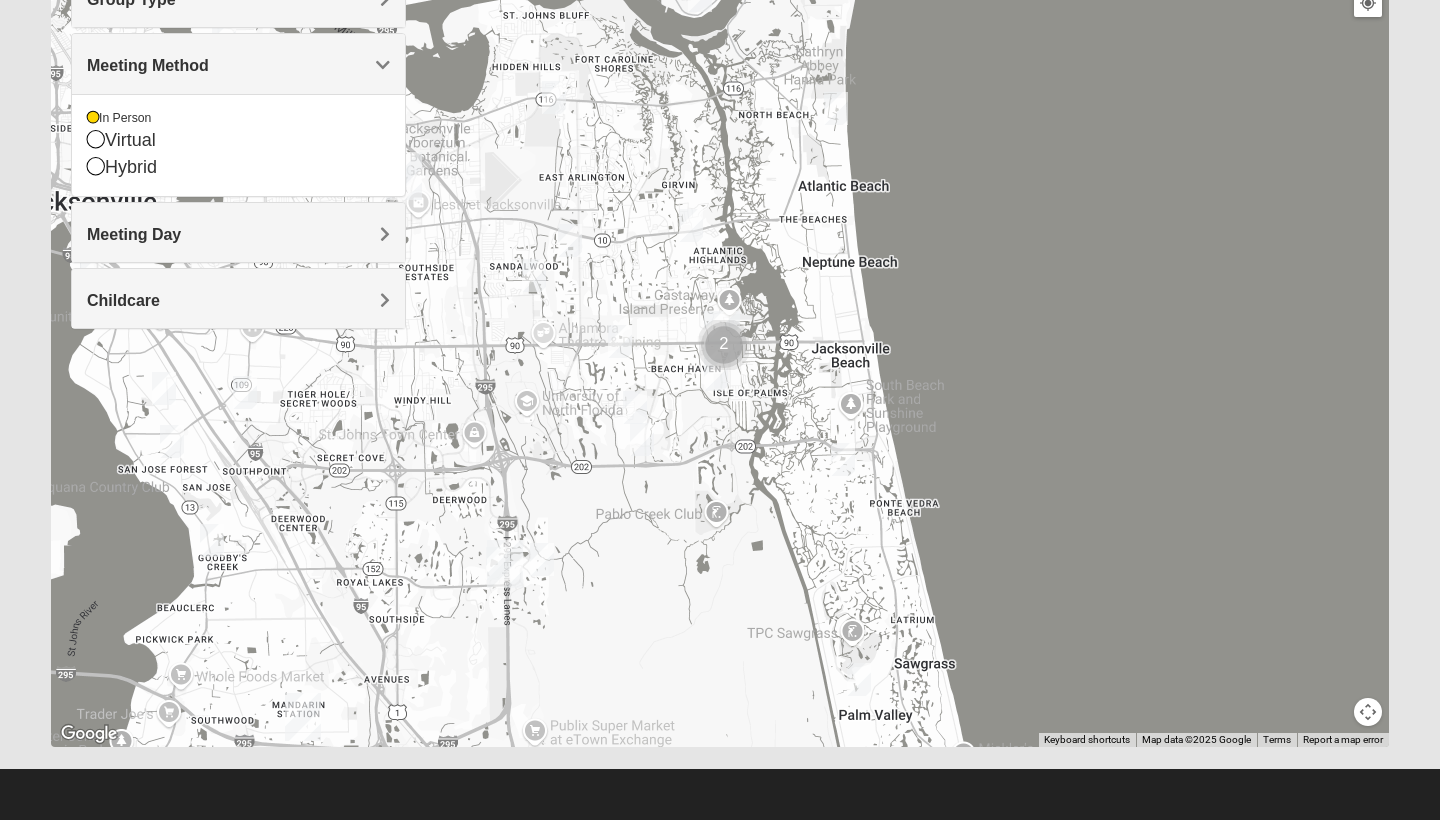 click on "Meeting Method" at bounding box center [238, 65] 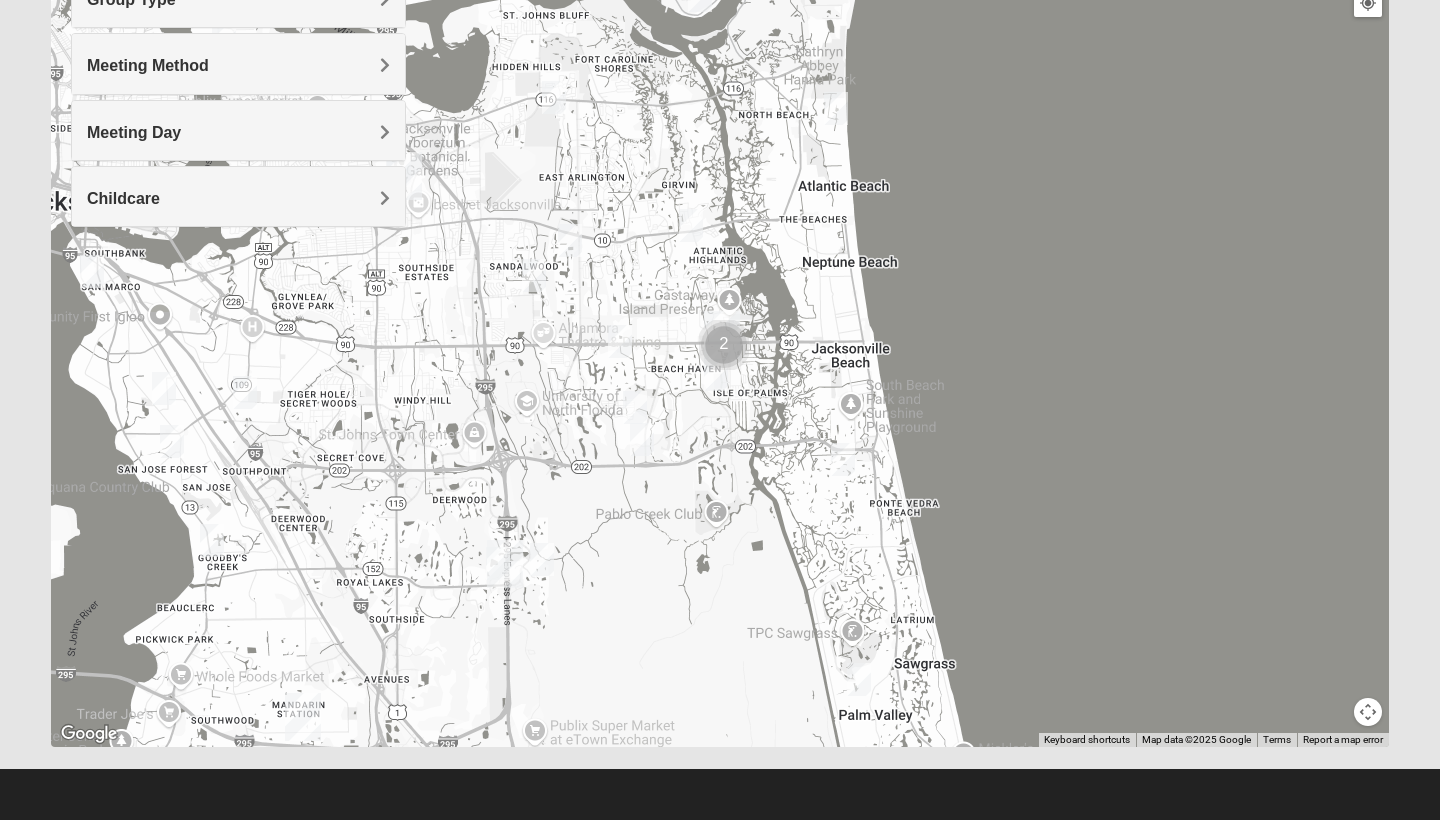 click on "Meeting Day" at bounding box center (238, 132) 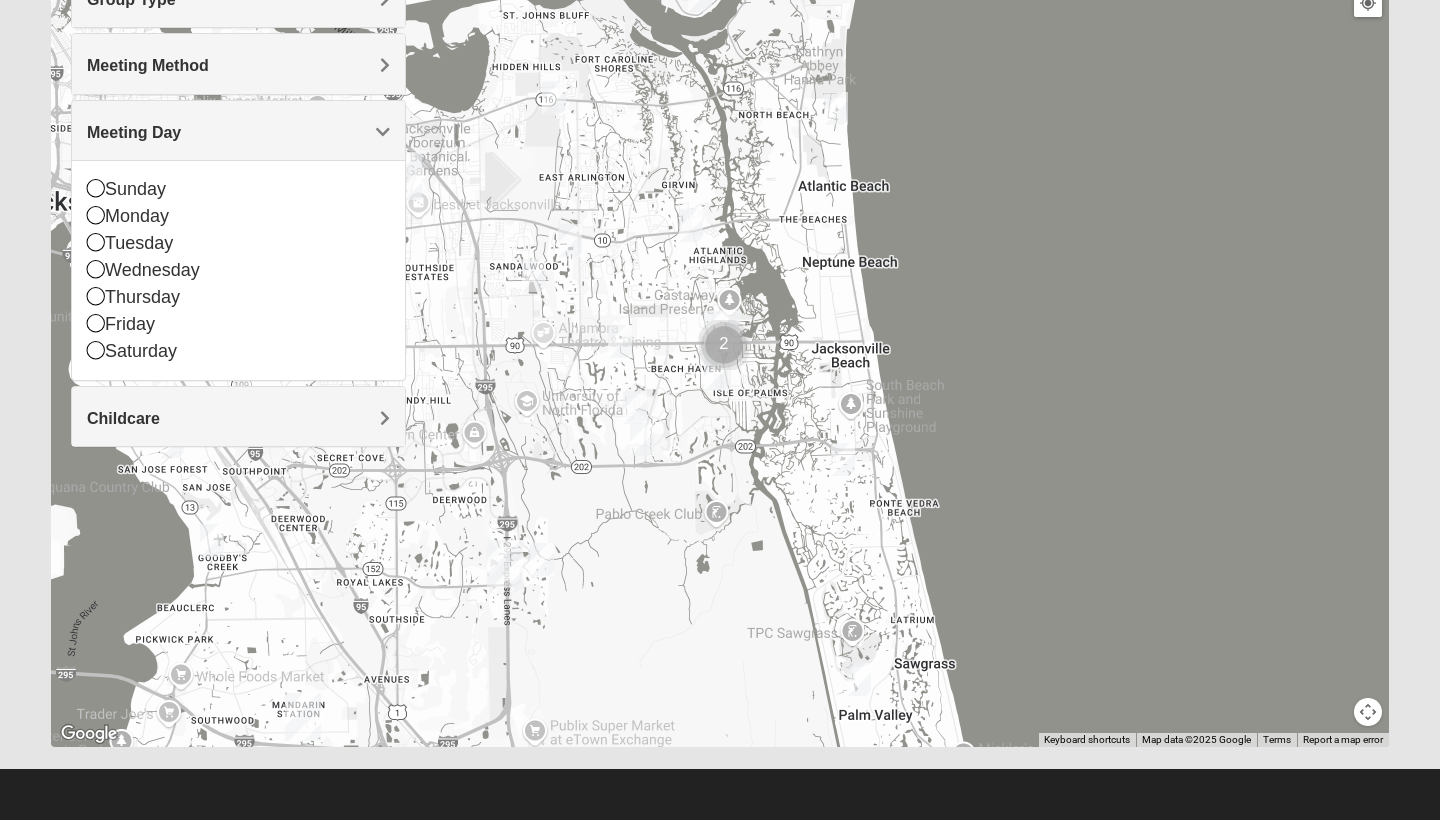 click on "Meeting Day" at bounding box center [238, 132] 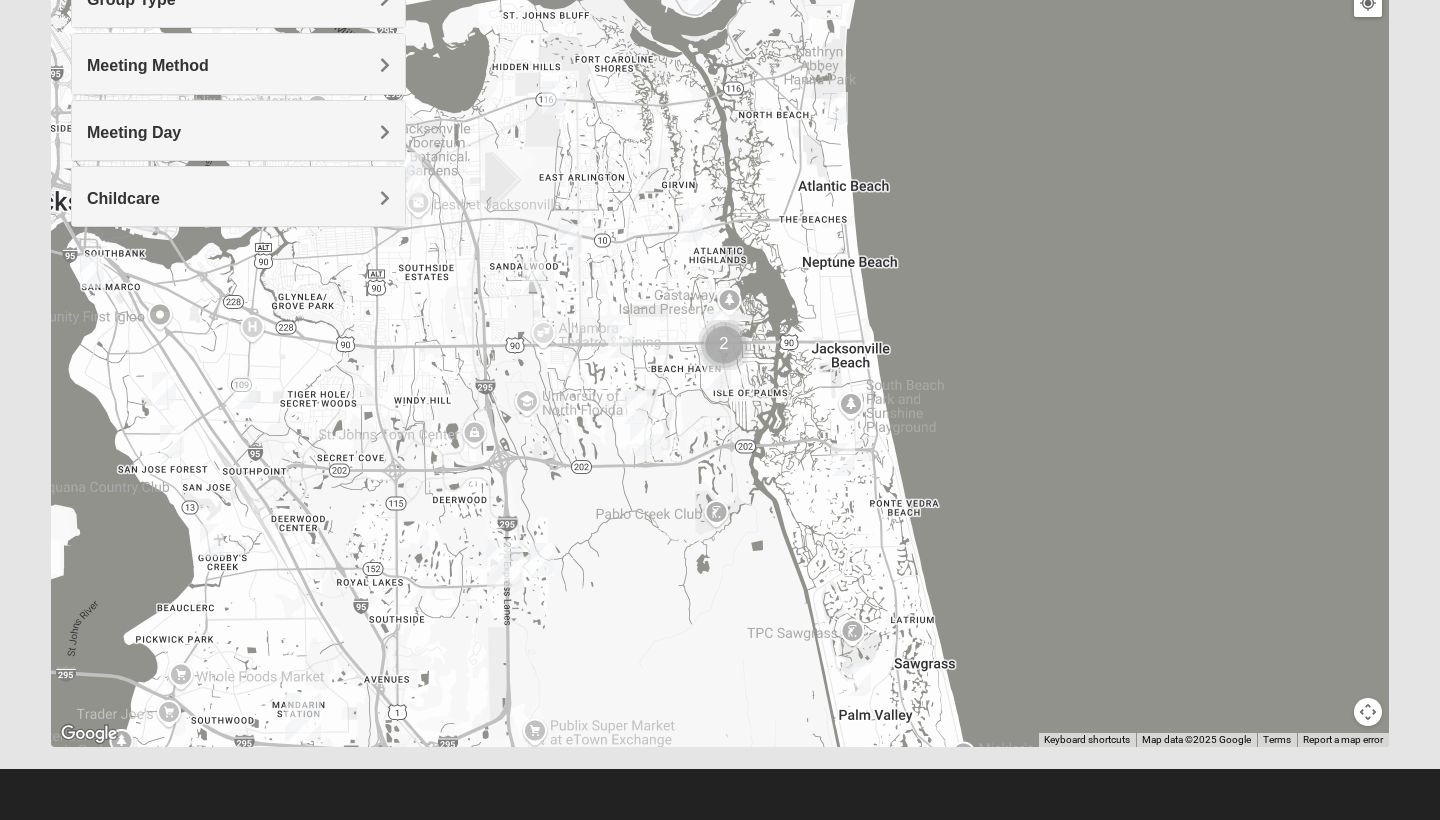 click on "Meeting Day" at bounding box center (238, 132) 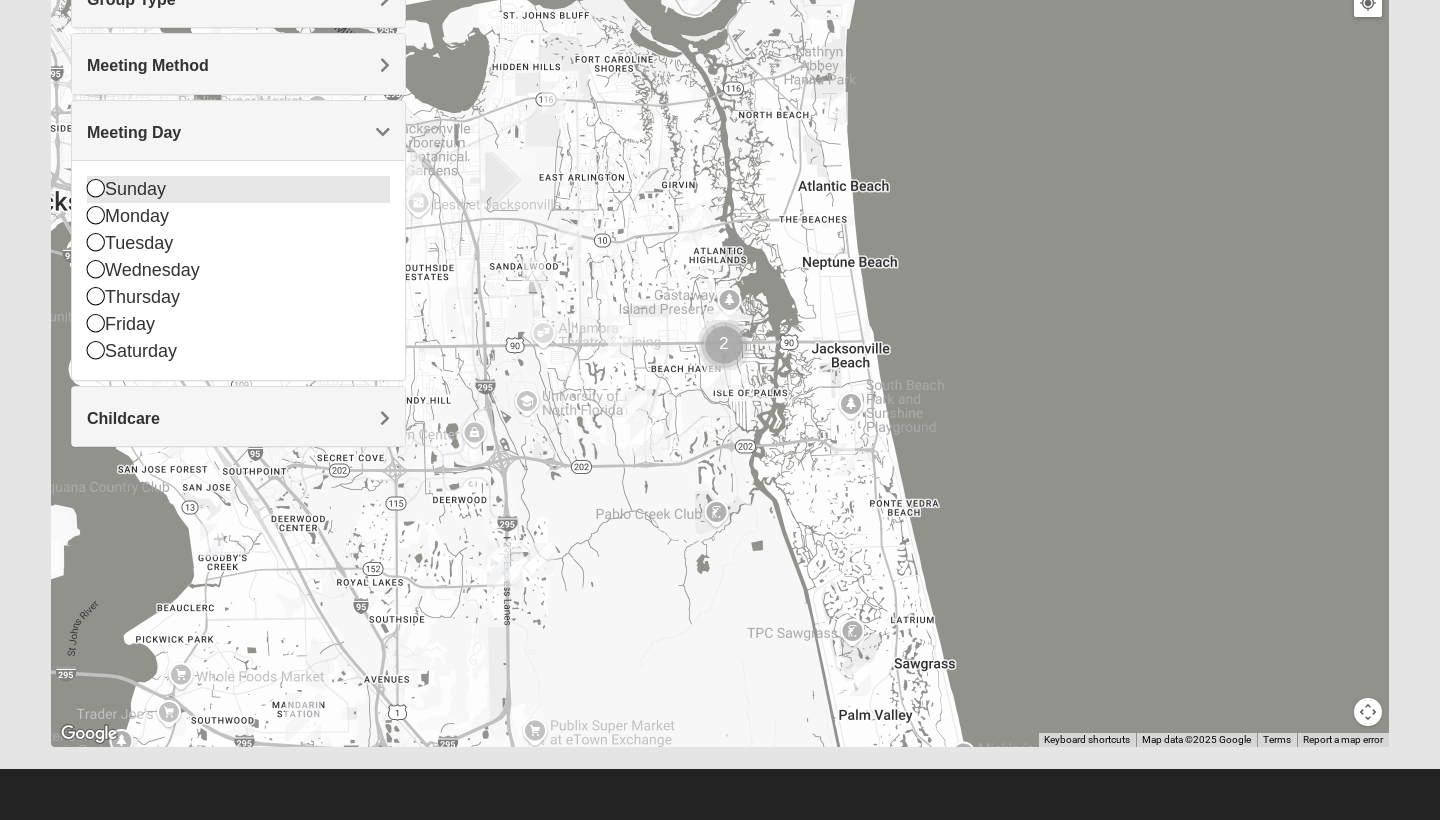 click on "Sunday" at bounding box center (238, 189) 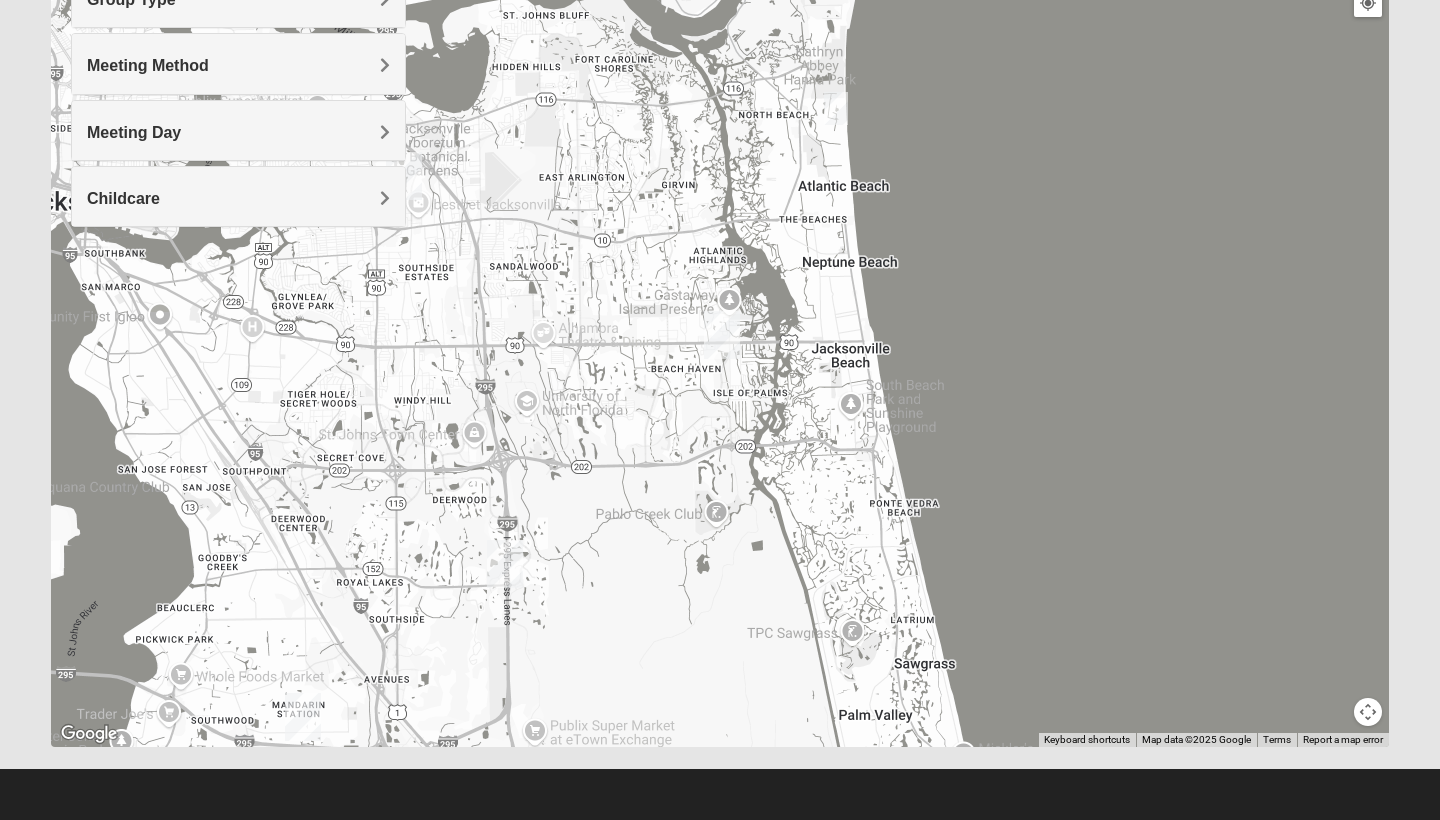 click on "Childcare" at bounding box center [238, 196] 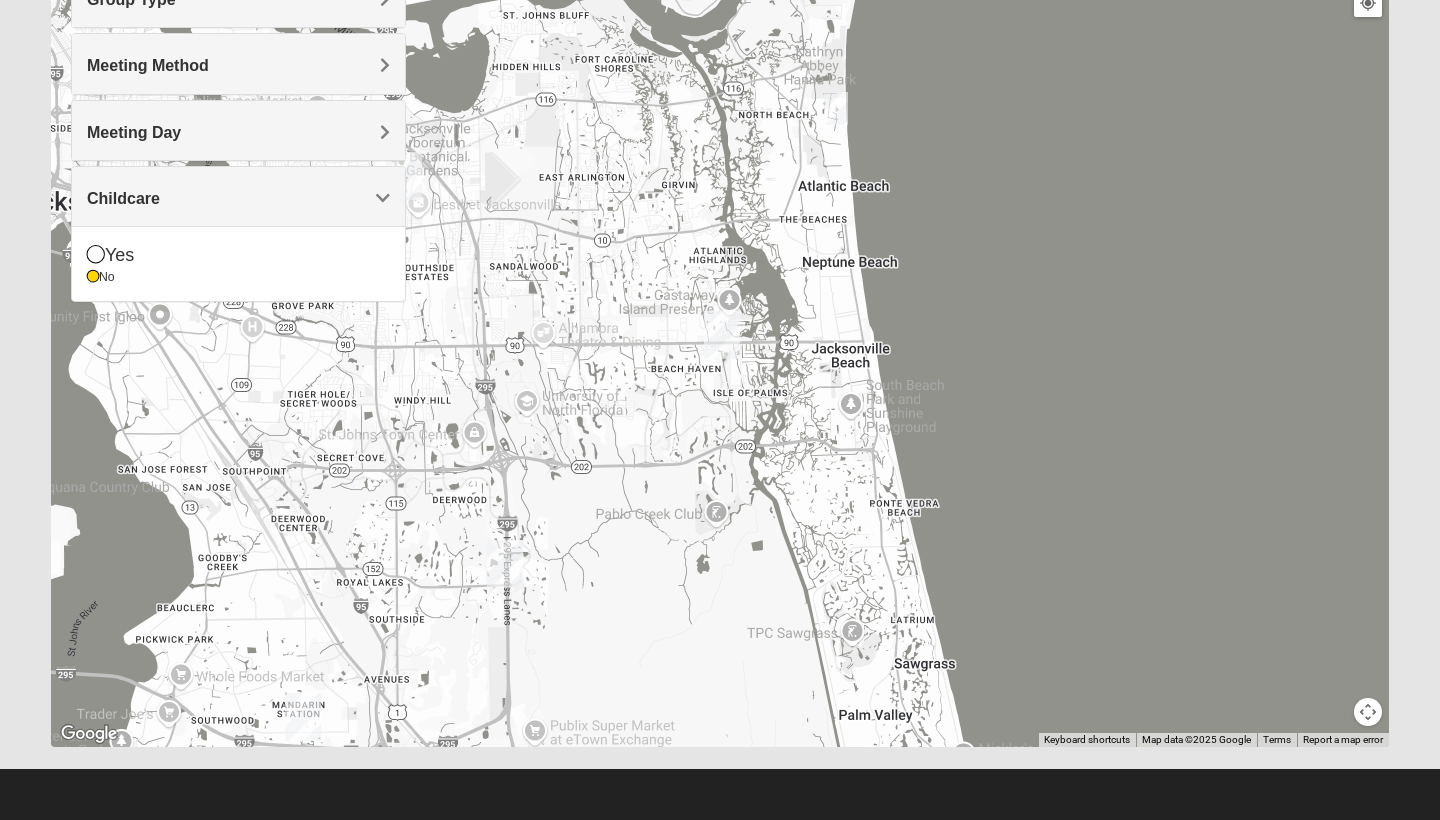 click on "Meeting Day" at bounding box center (238, 130) 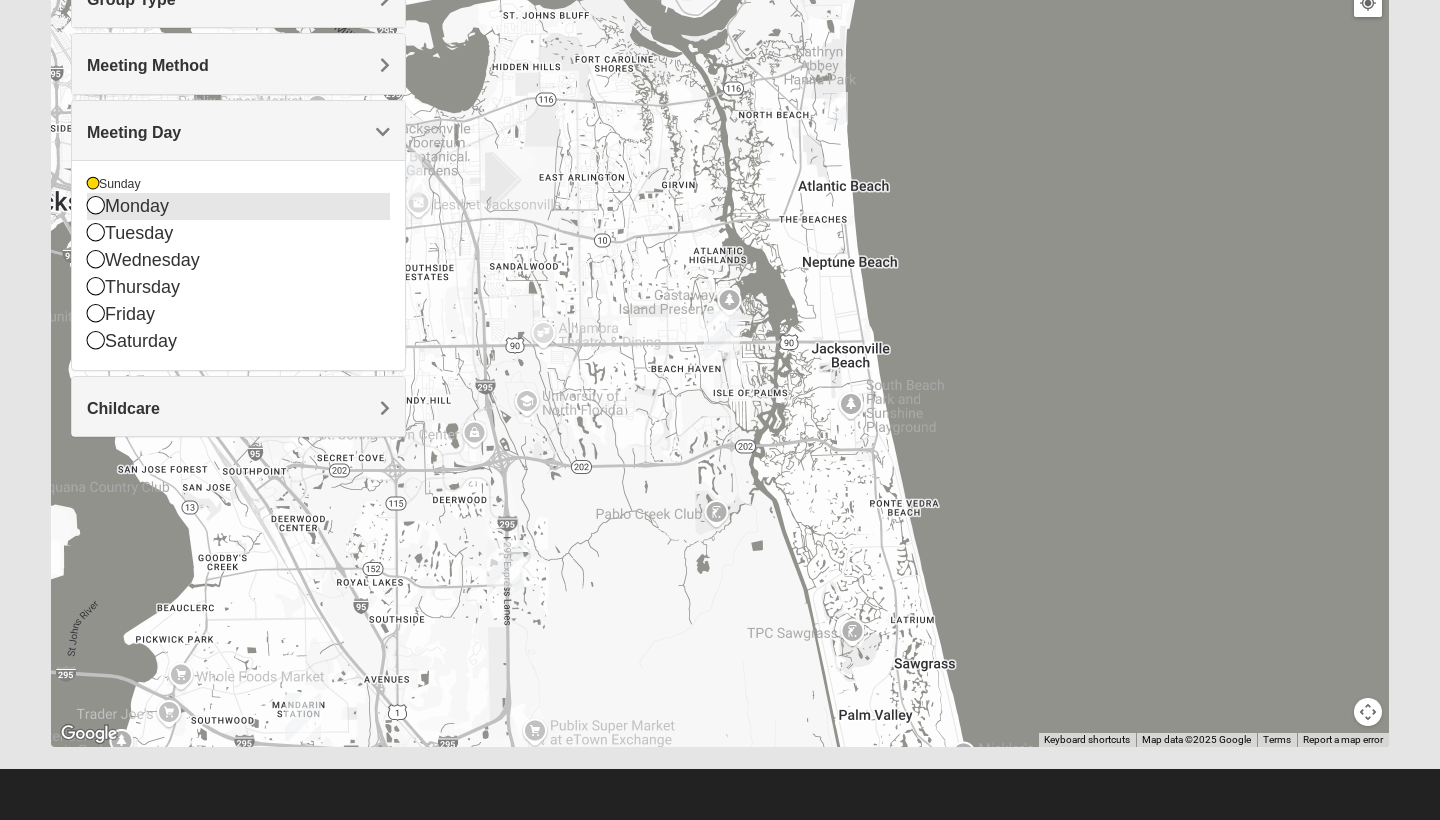 click on "Monday" at bounding box center [238, 206] 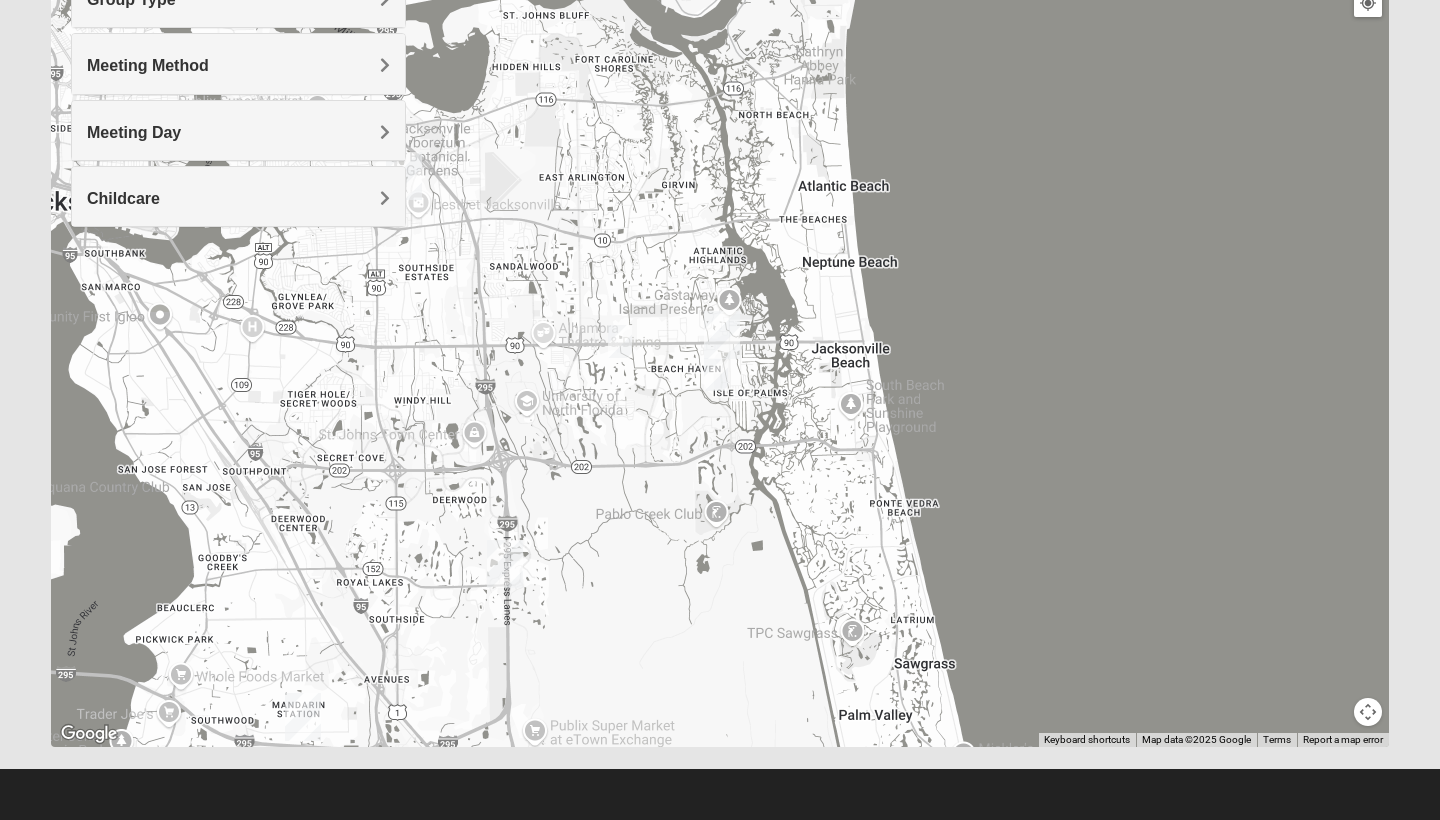 click on "Meeting Day" at bounding box center (238, 132) 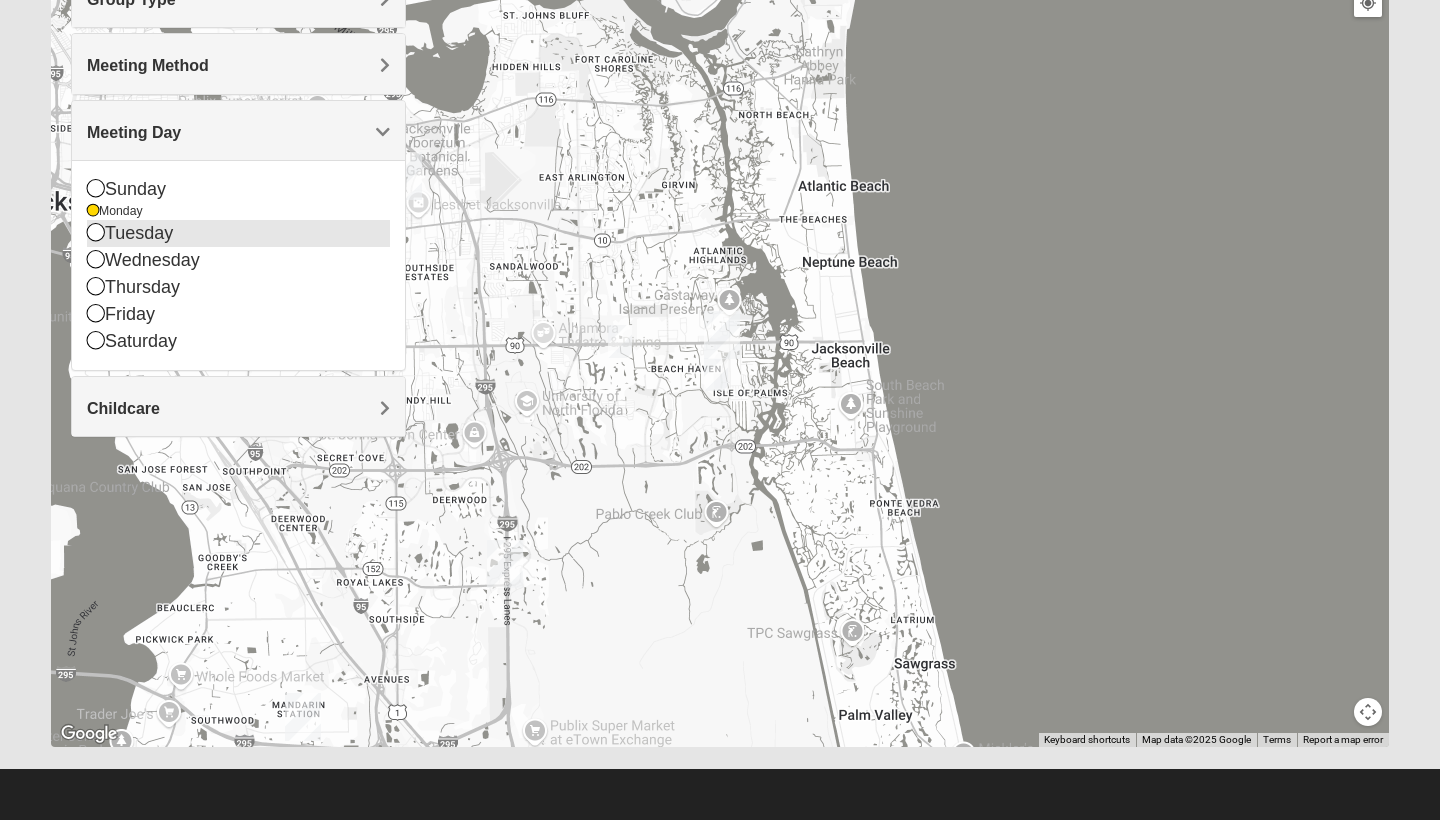 click on "Tuesday" at bounding box center [238, 233] 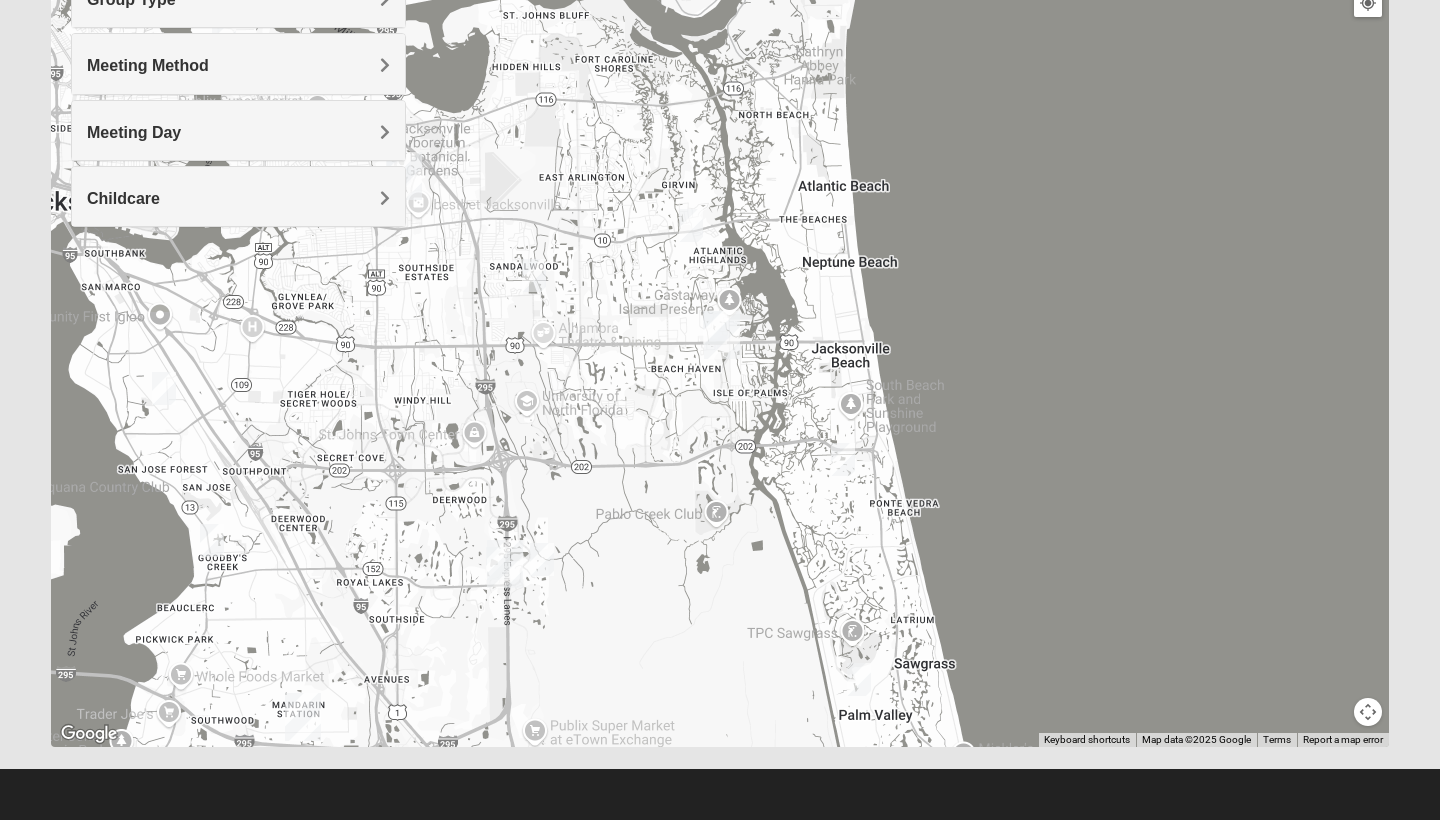 click on "Meeting Day" at bounding box center (238, 130) 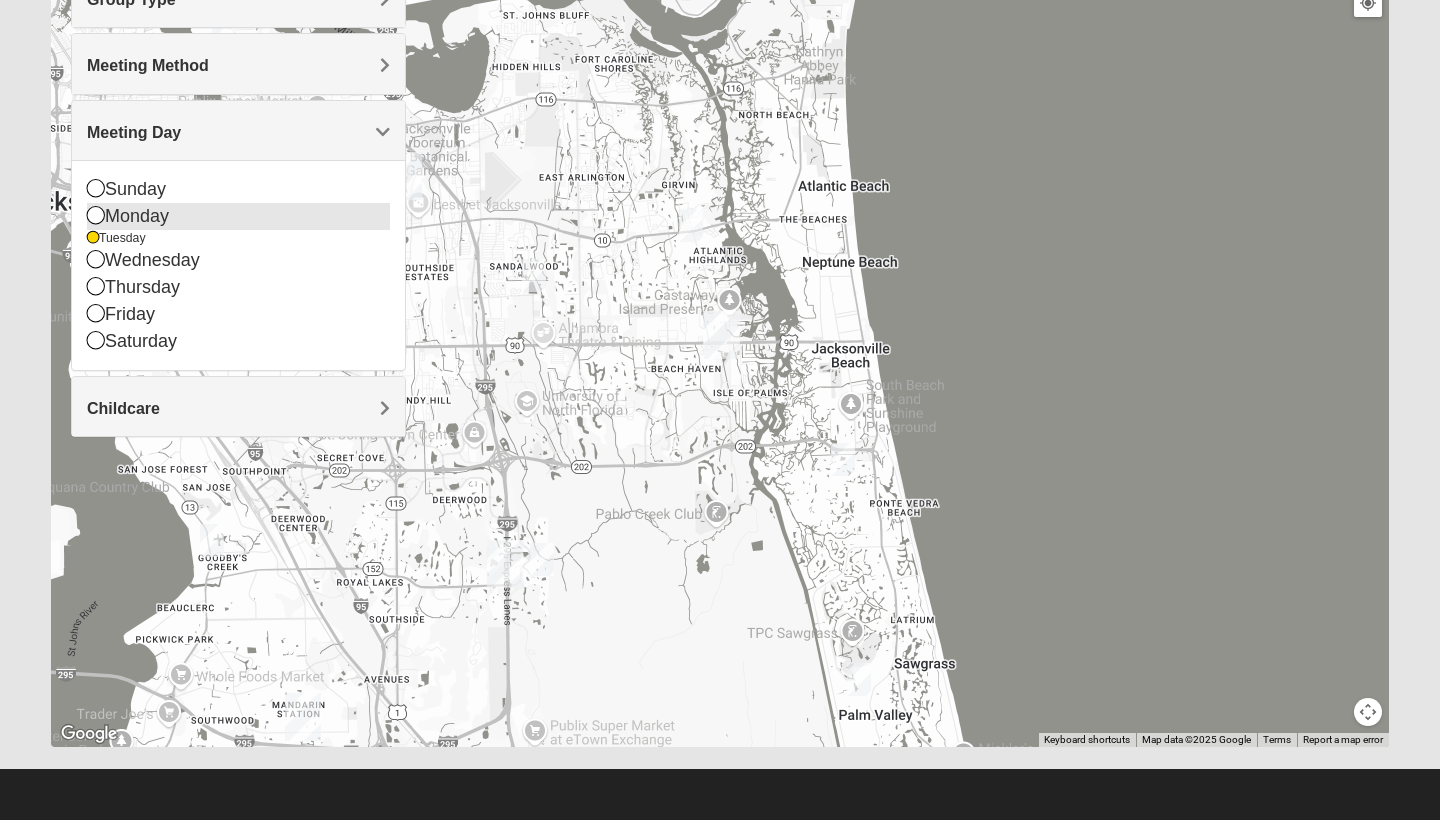 click on "Monday" at bounding box center (238, 216) 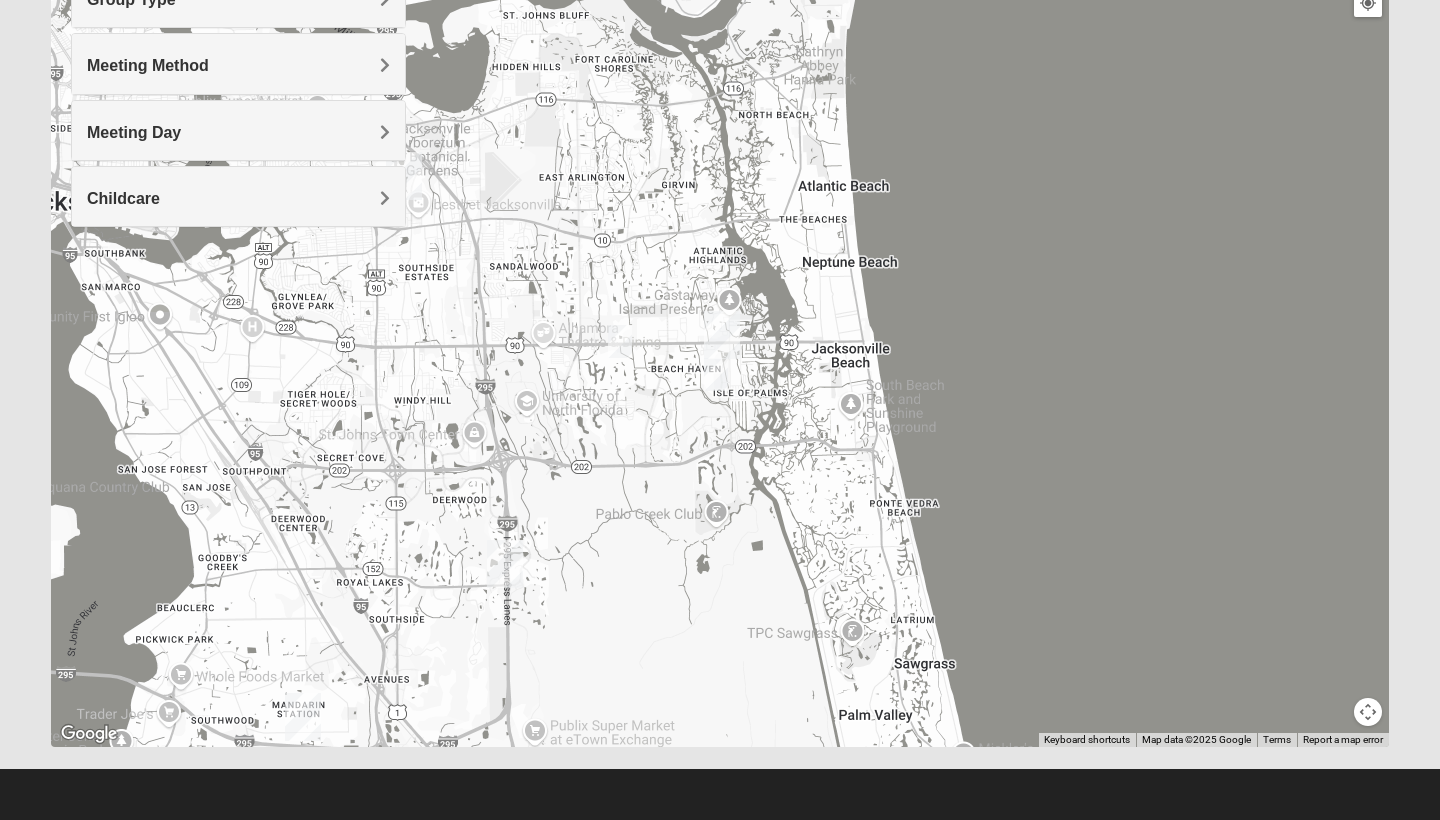 click at bounding box center [716, 374] 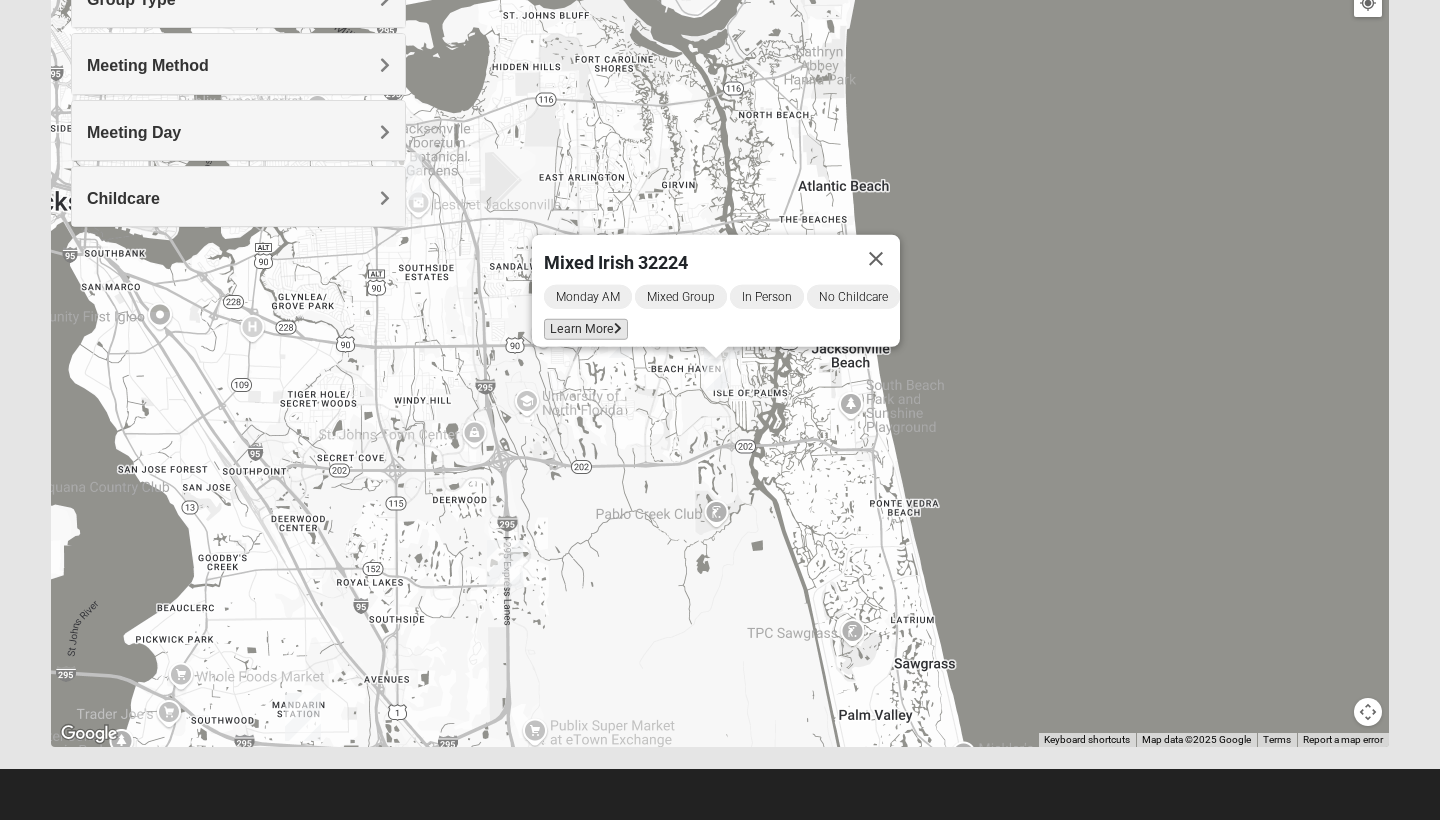 click at bounding box center (618, 329) 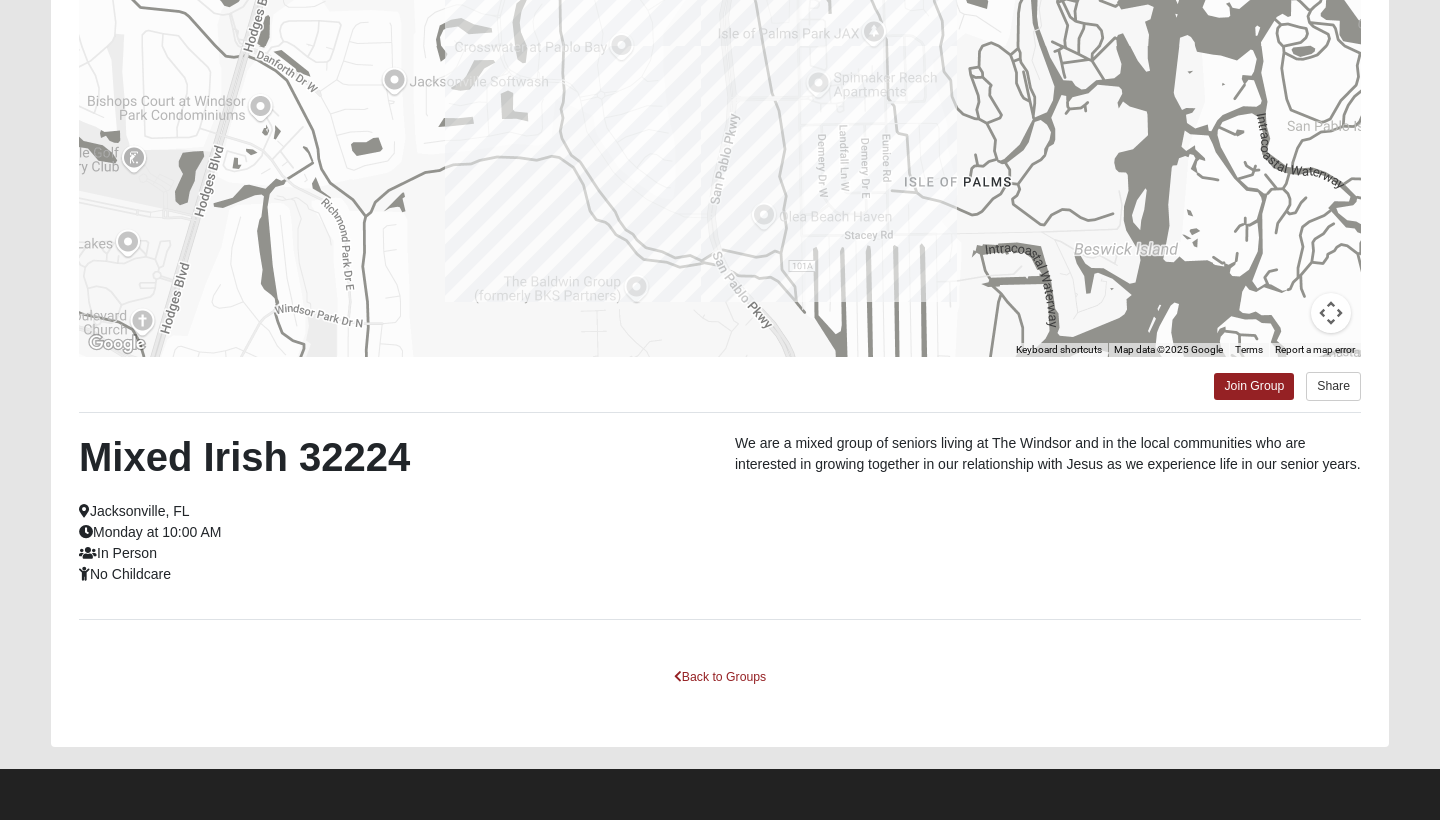 scroll, scrollTop: 262, scrollLeft: 0, axis: vertical 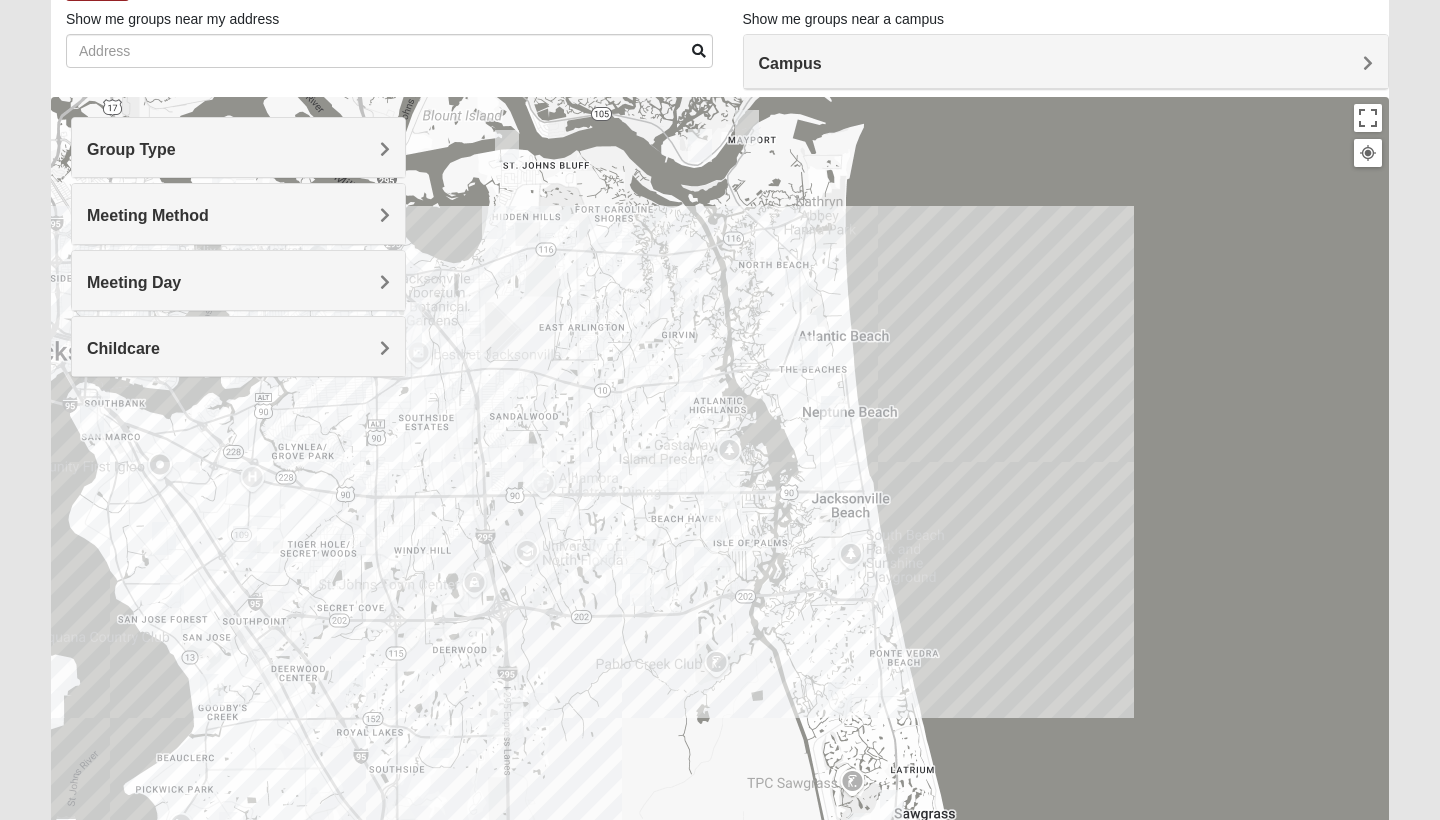 click at bounding box center (691, 375) 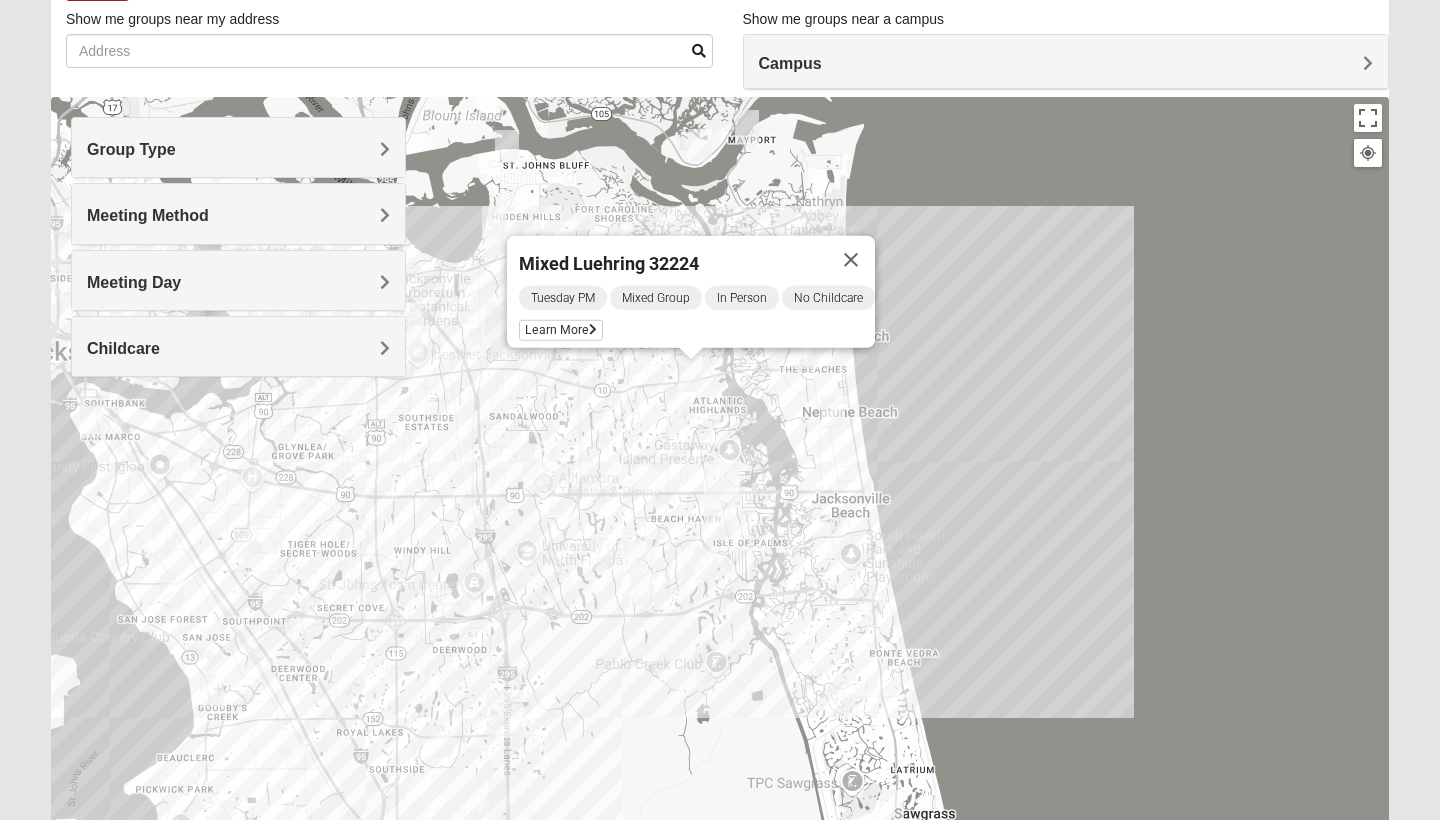 click at bounding box center [635, 557] 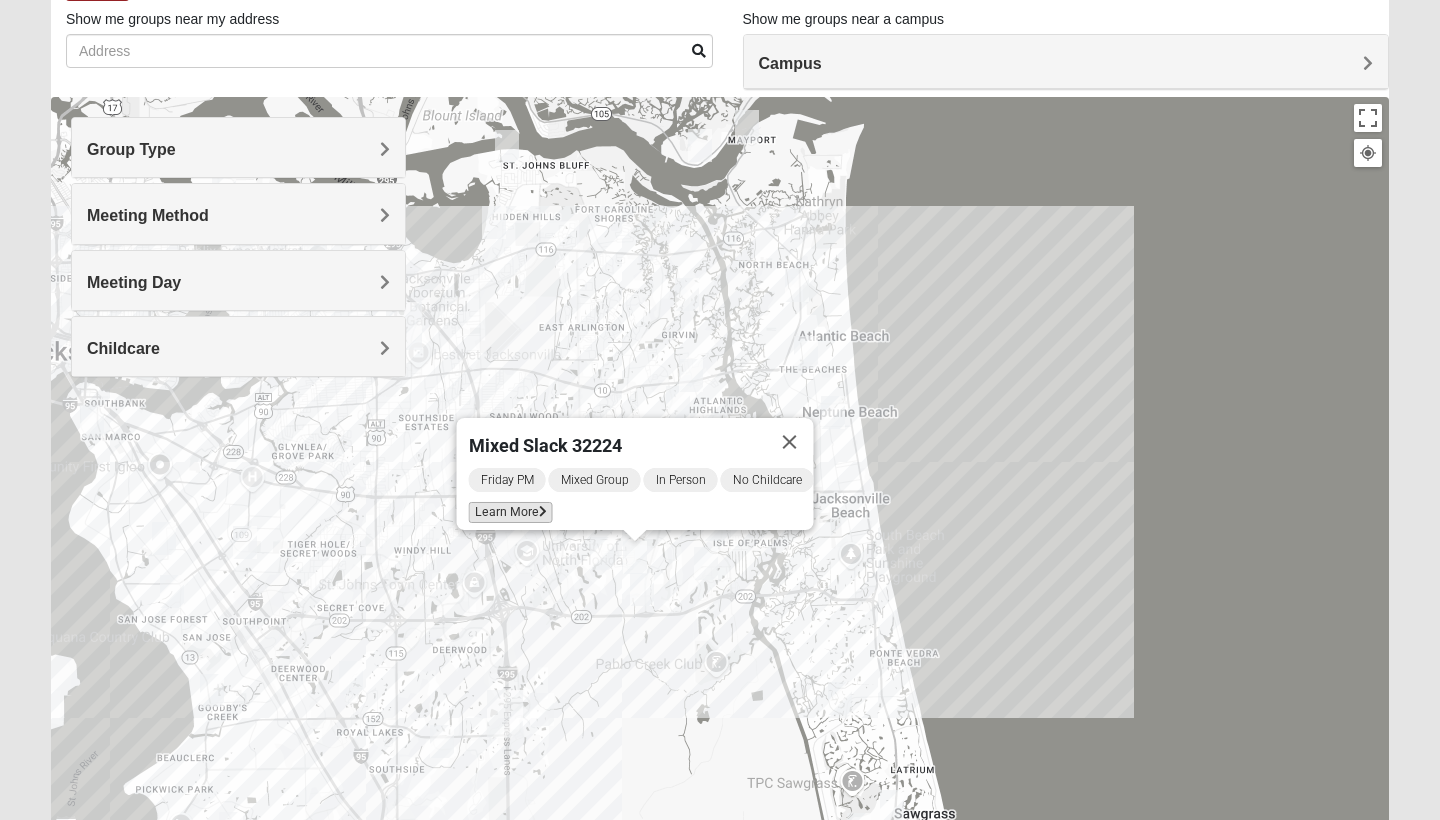 click on "Learn More" at bounding box center (511, 512) 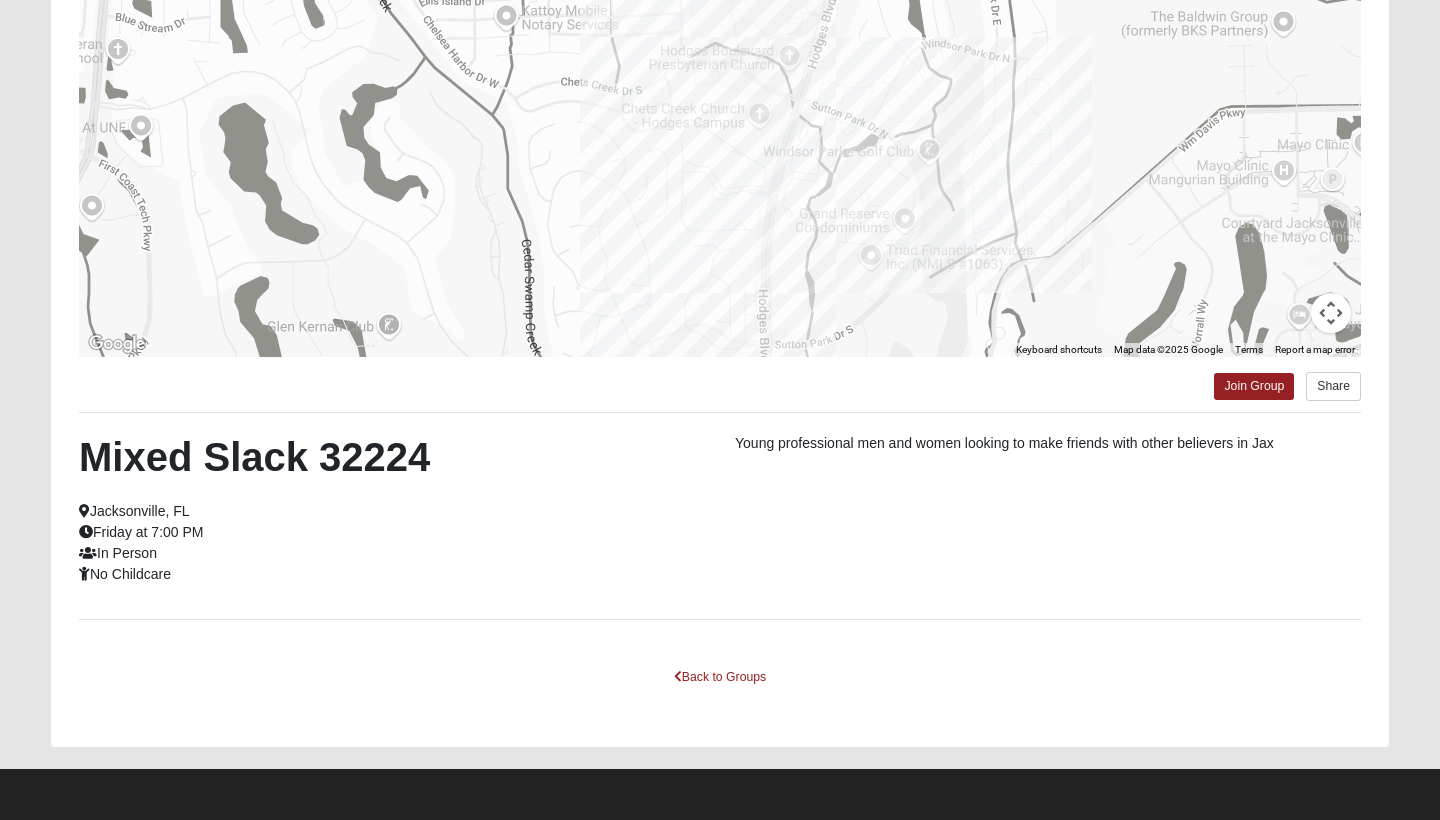 scroll, scrollTop: 262, scrollLeft: 0, axis: vertical 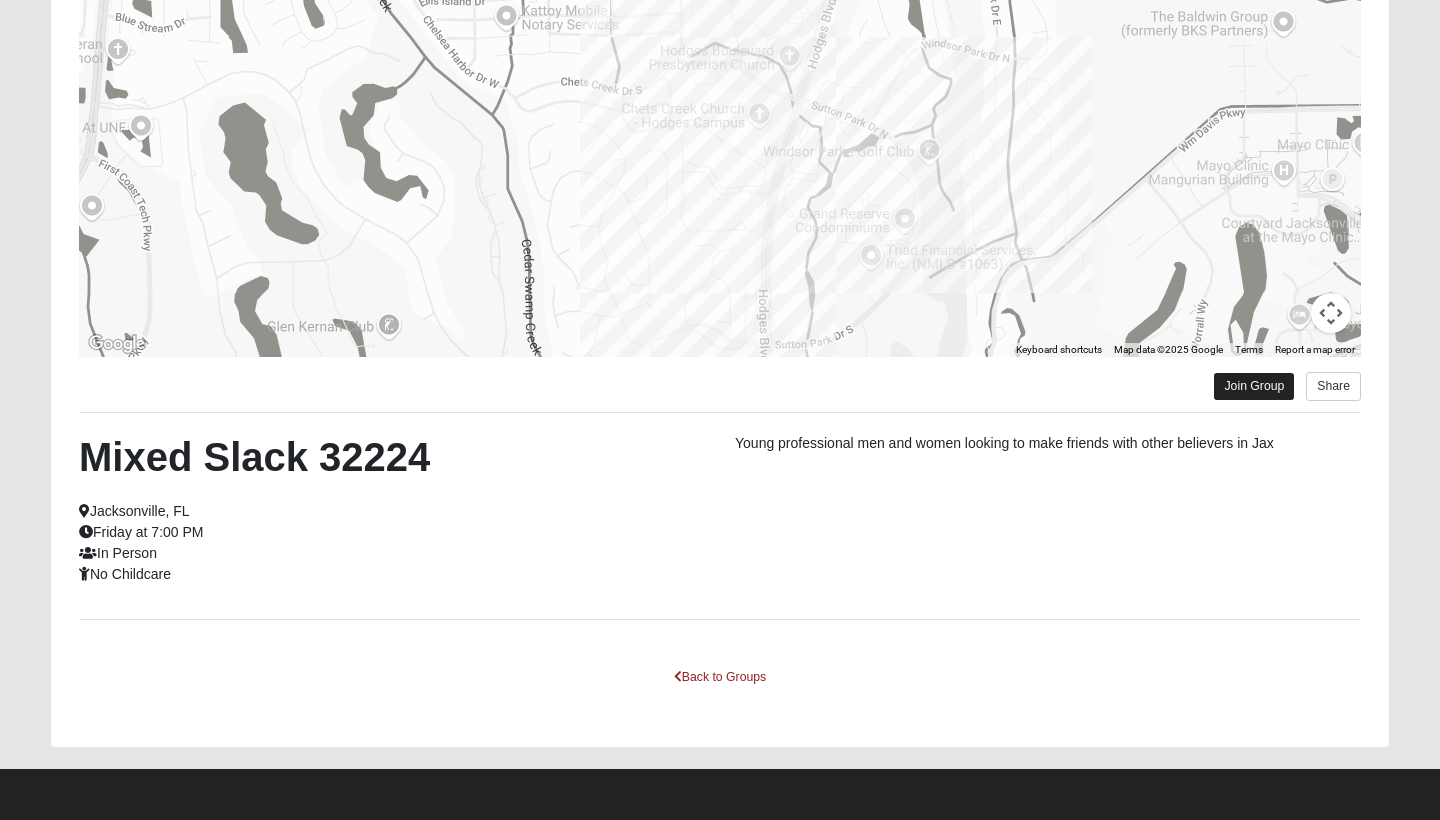 click on "Join Group" at bounding box center (1254, 386) 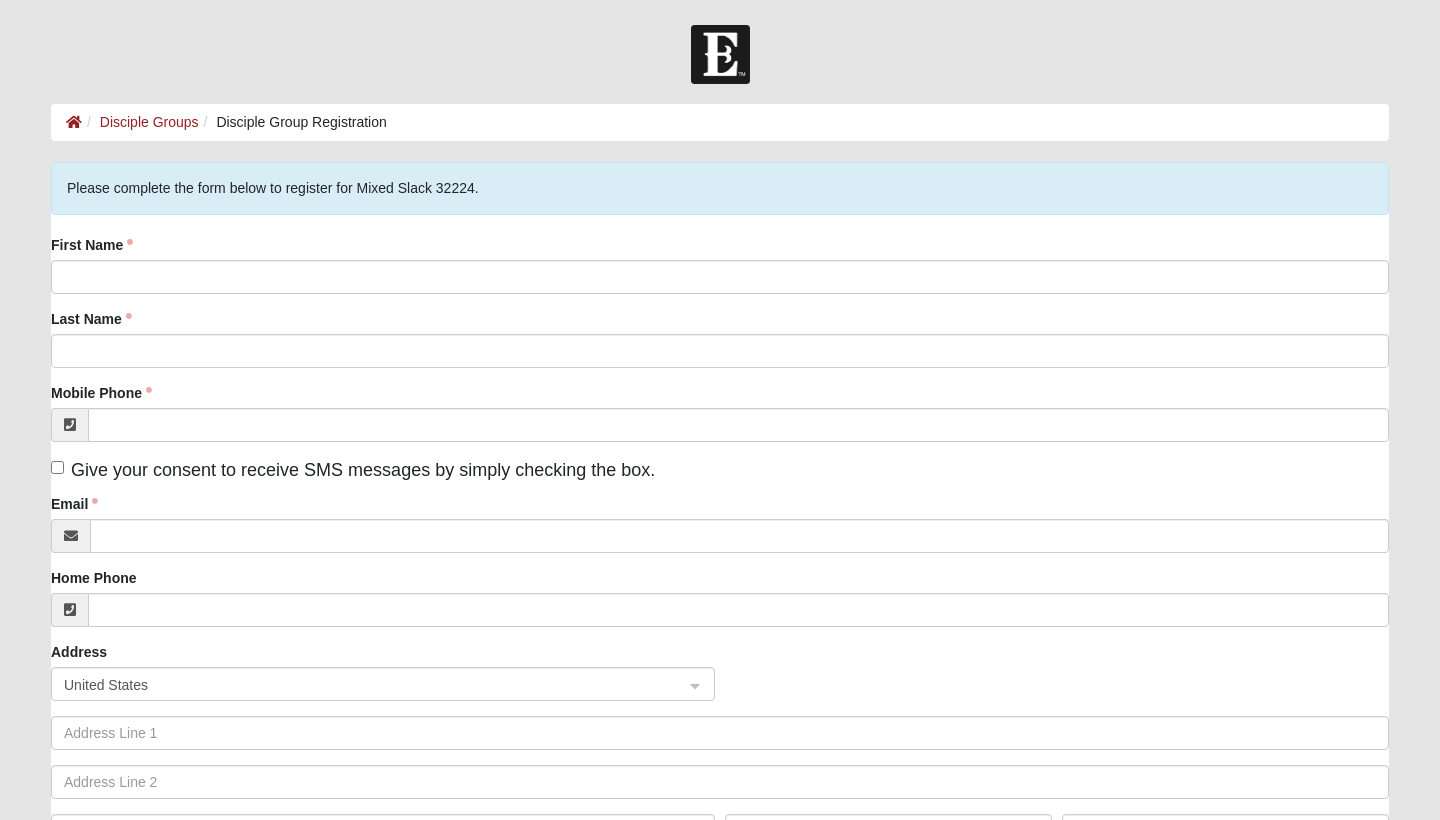 scroll, scrollTop: 0, scrollLeft: 0, axis: both 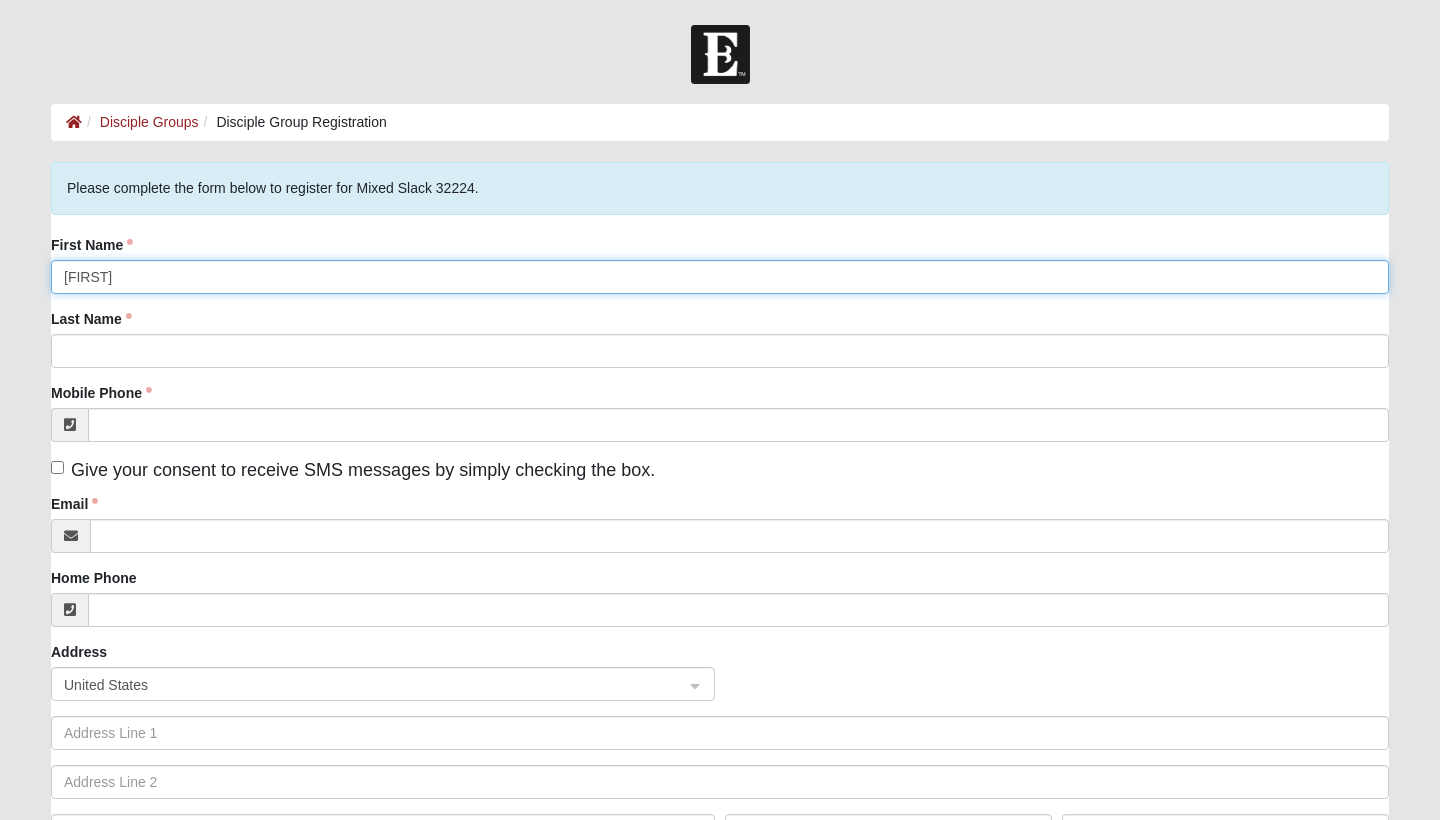 type on "Samantha" 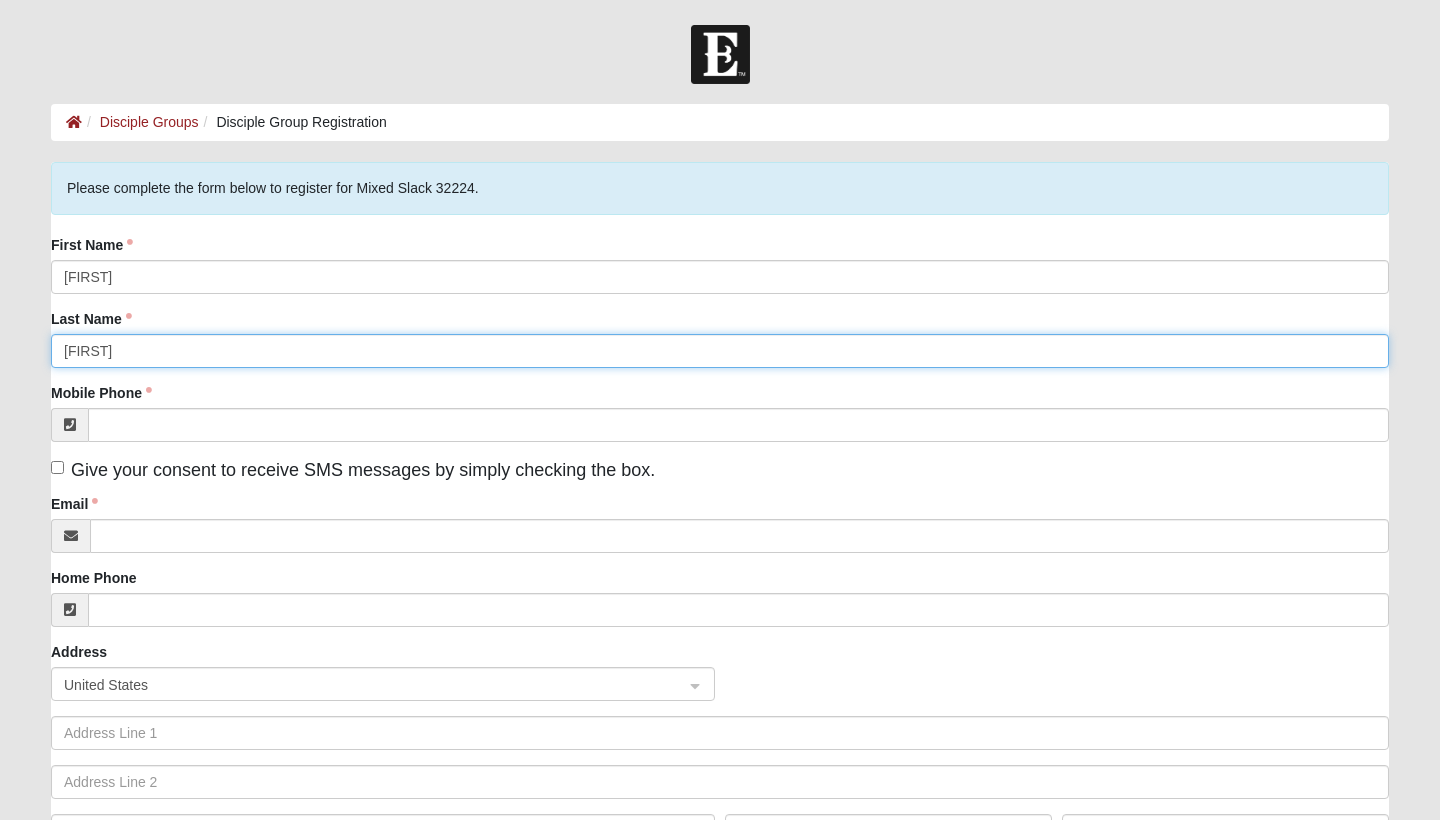 type on "Stella" 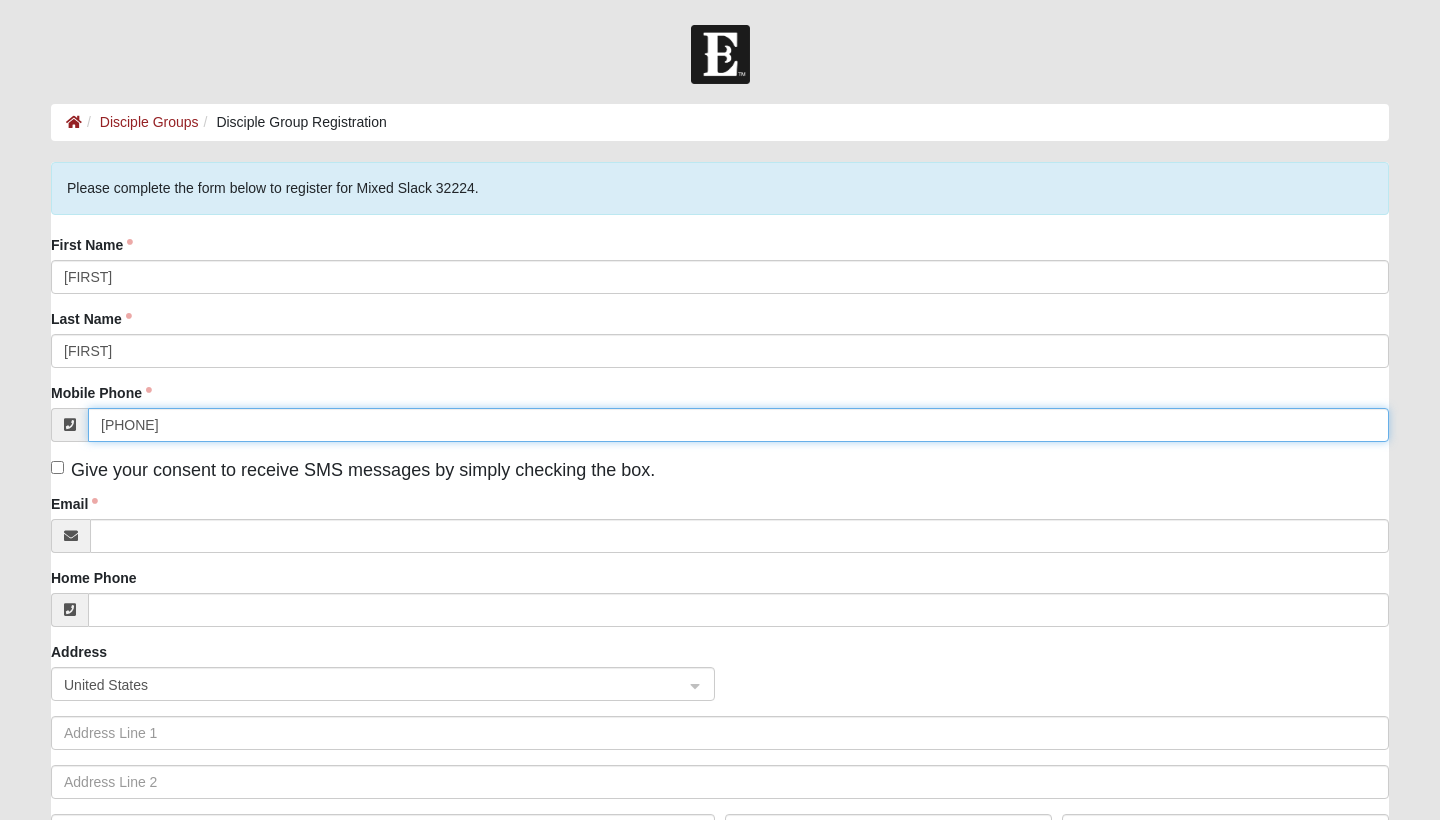 type on "(847) 262-0209" 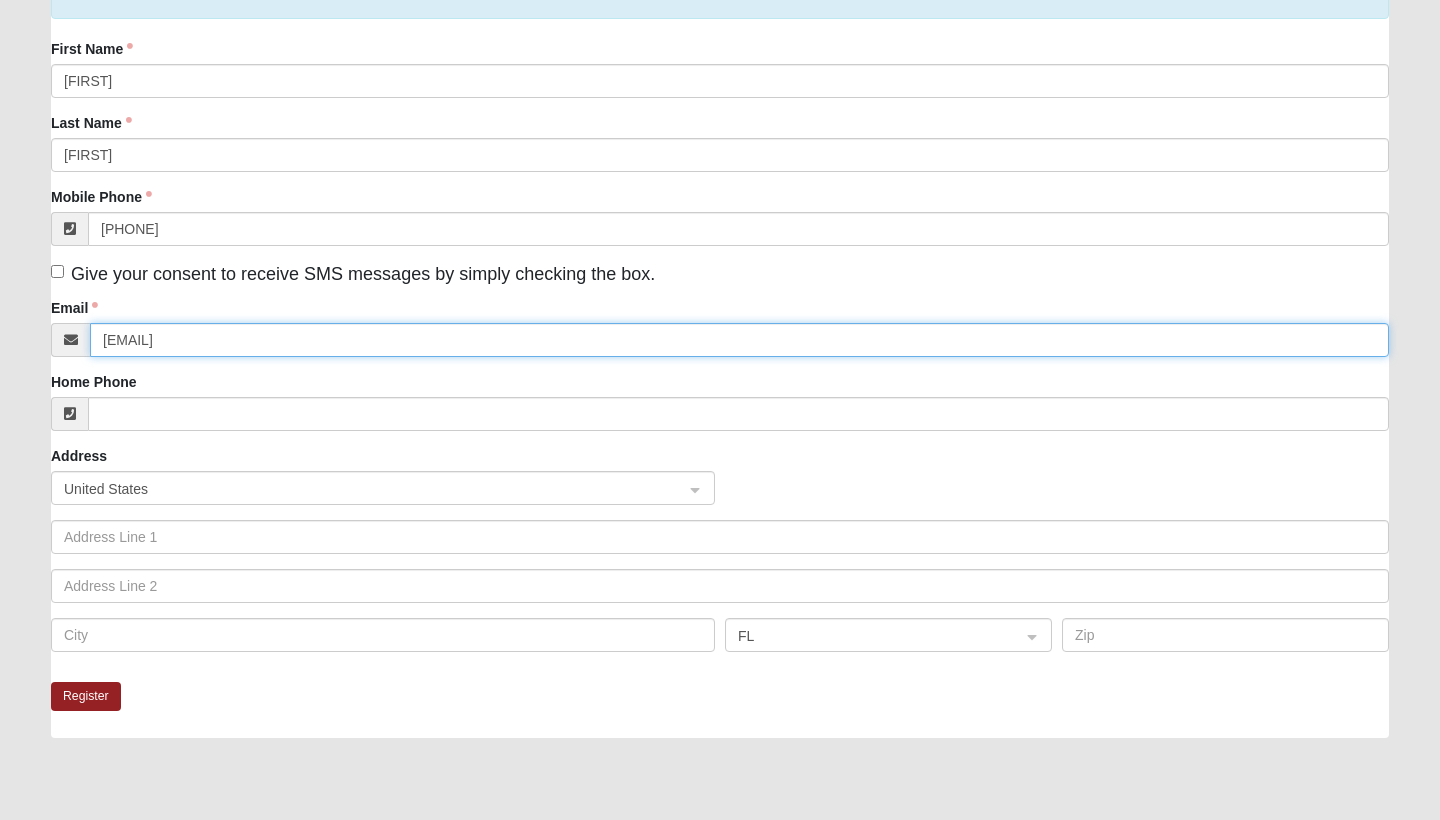scroll, scrollTop: 197, scrollLeft: 0, axis: vertical 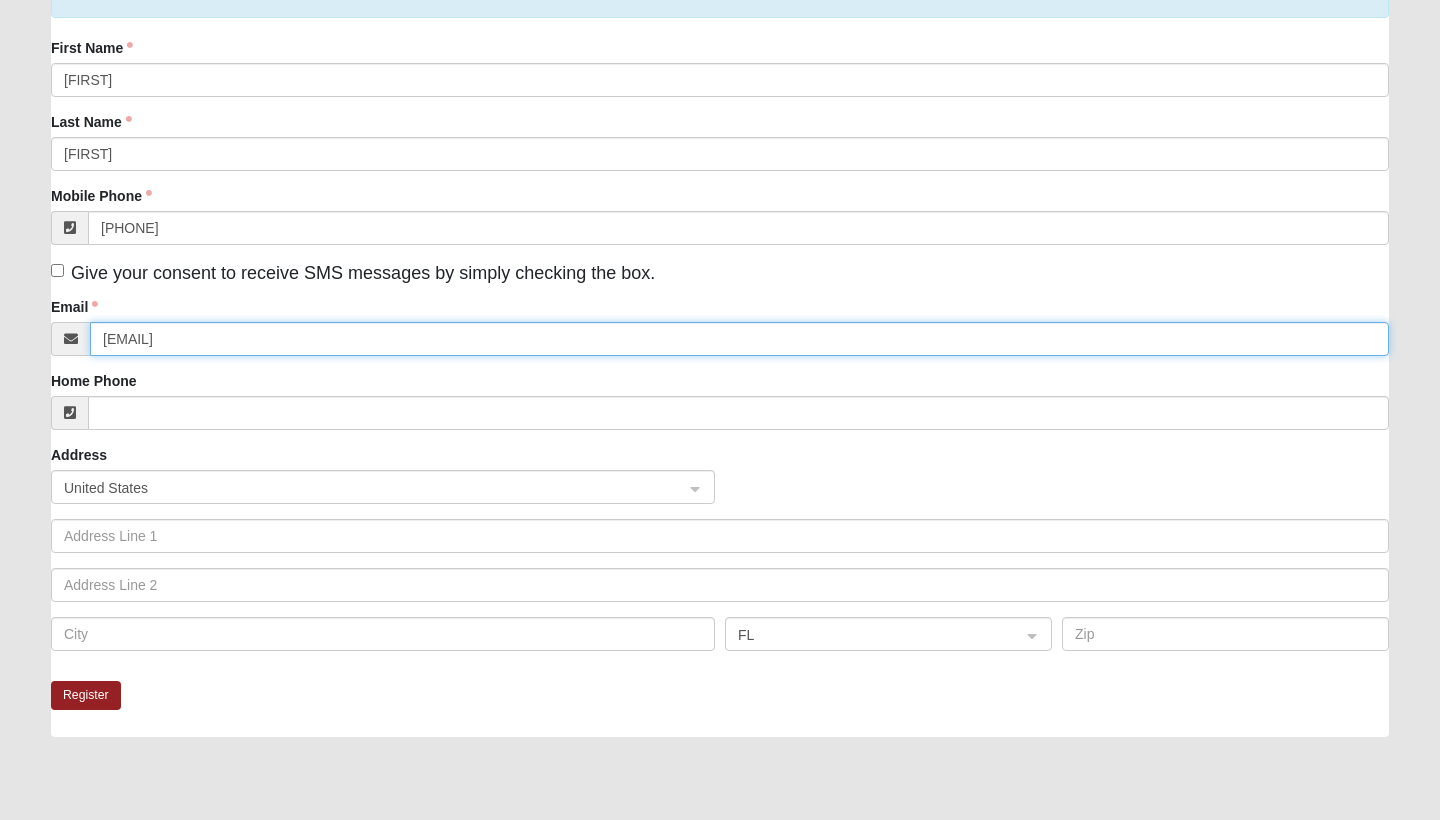 type on "stellasami14@gmail.com" 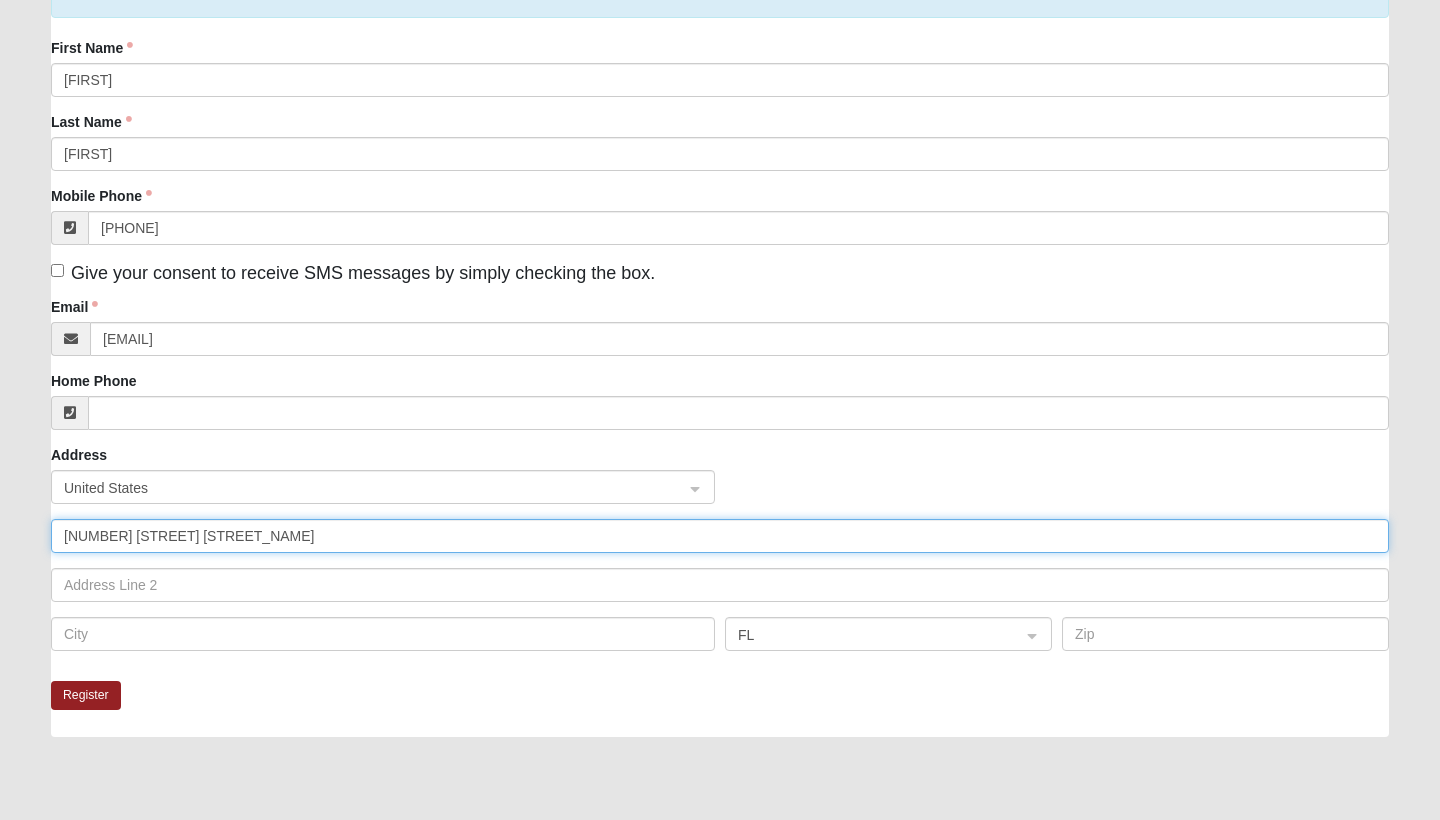 type on "[NUMBER] [STREET] dr" 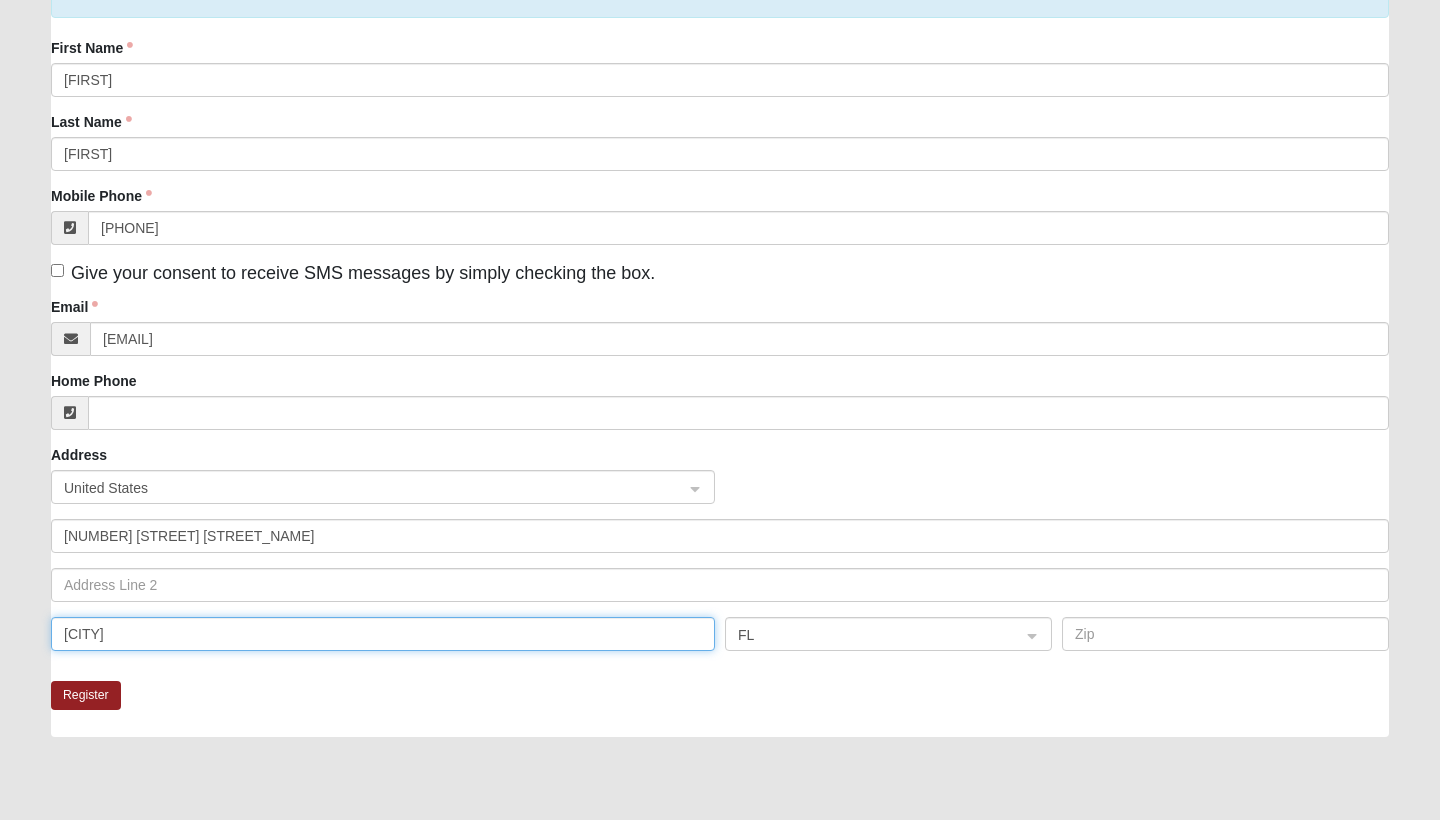 type on "Jacksonville" 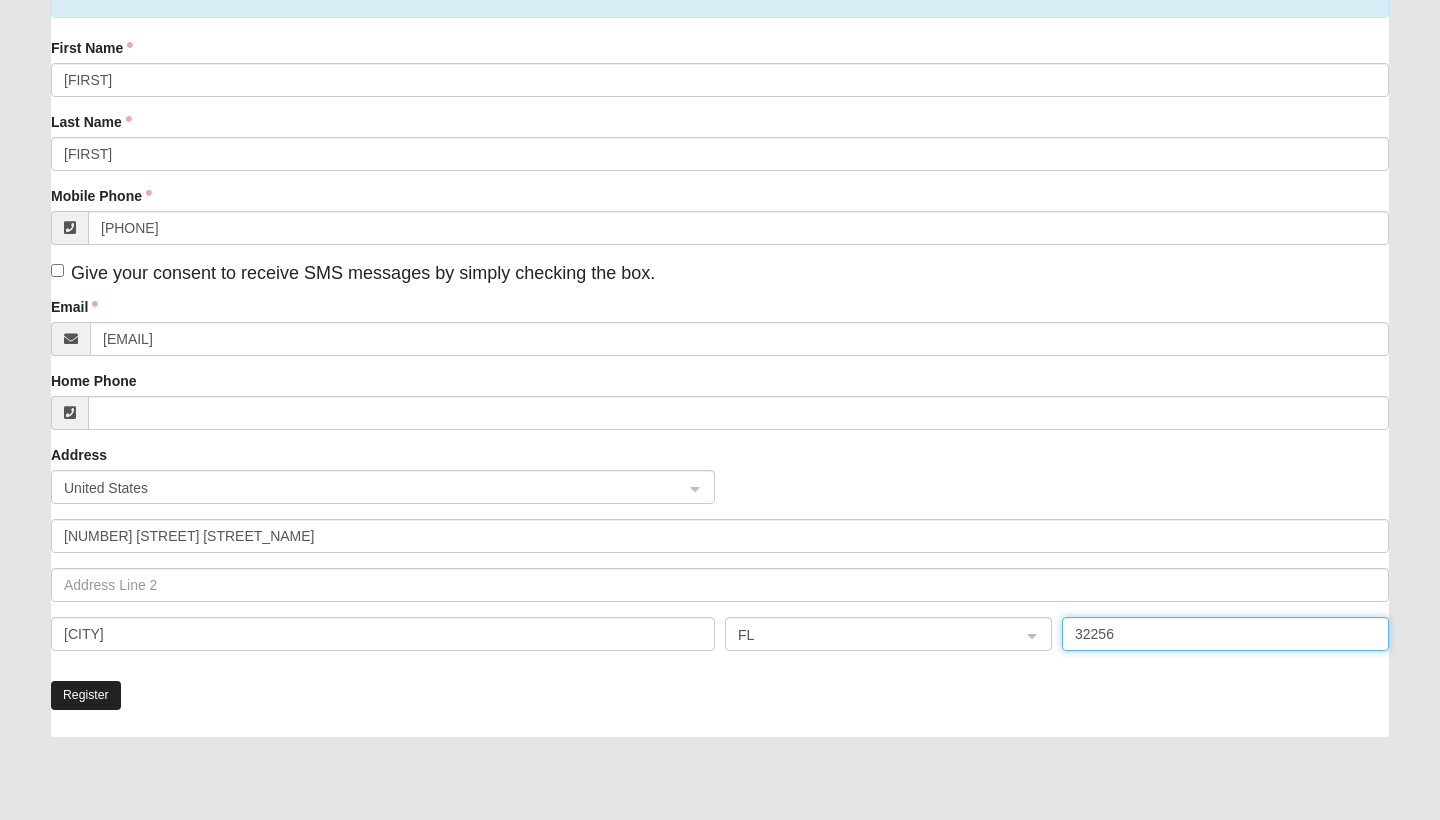type on "32256" 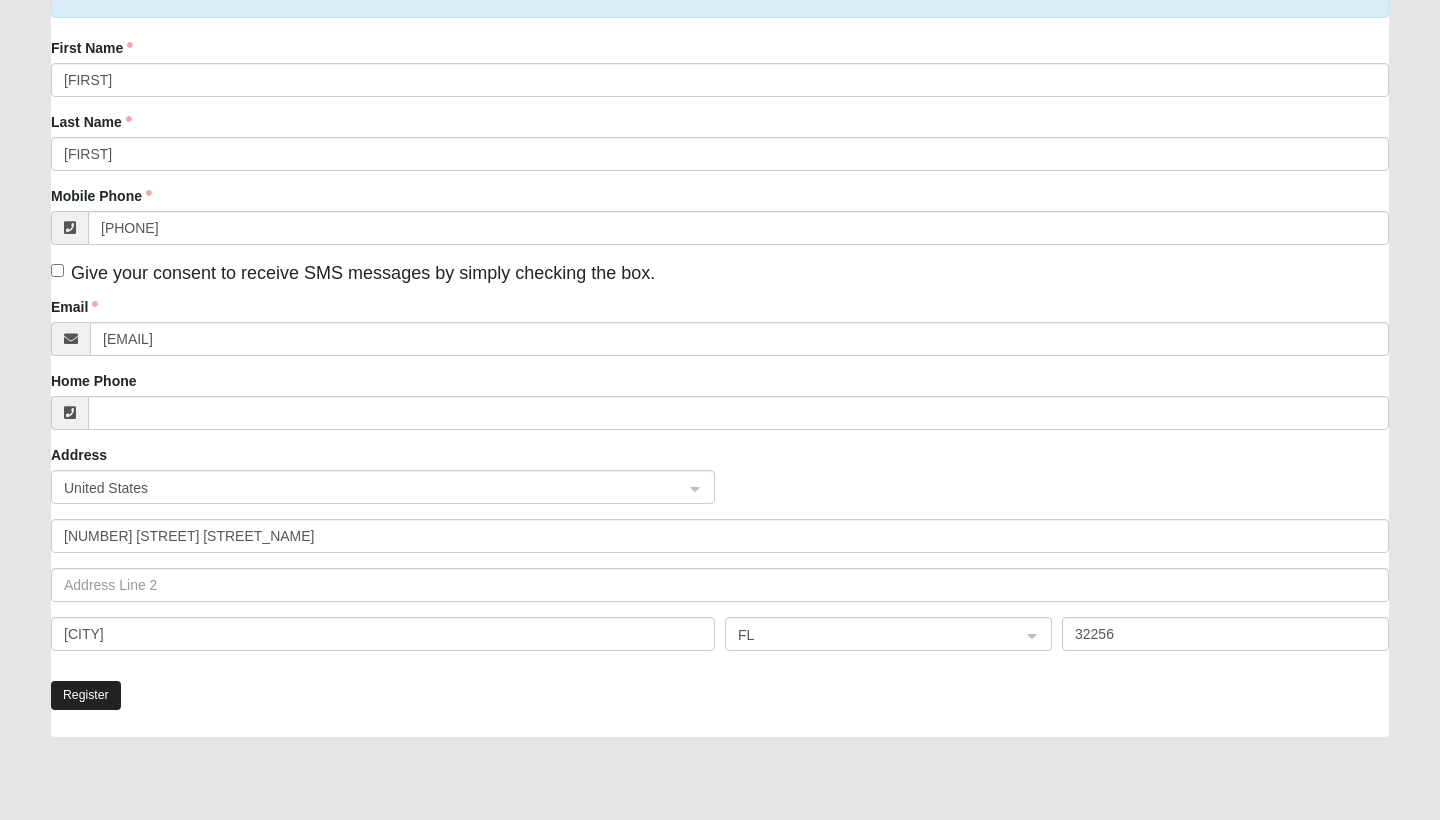 click on "Register" 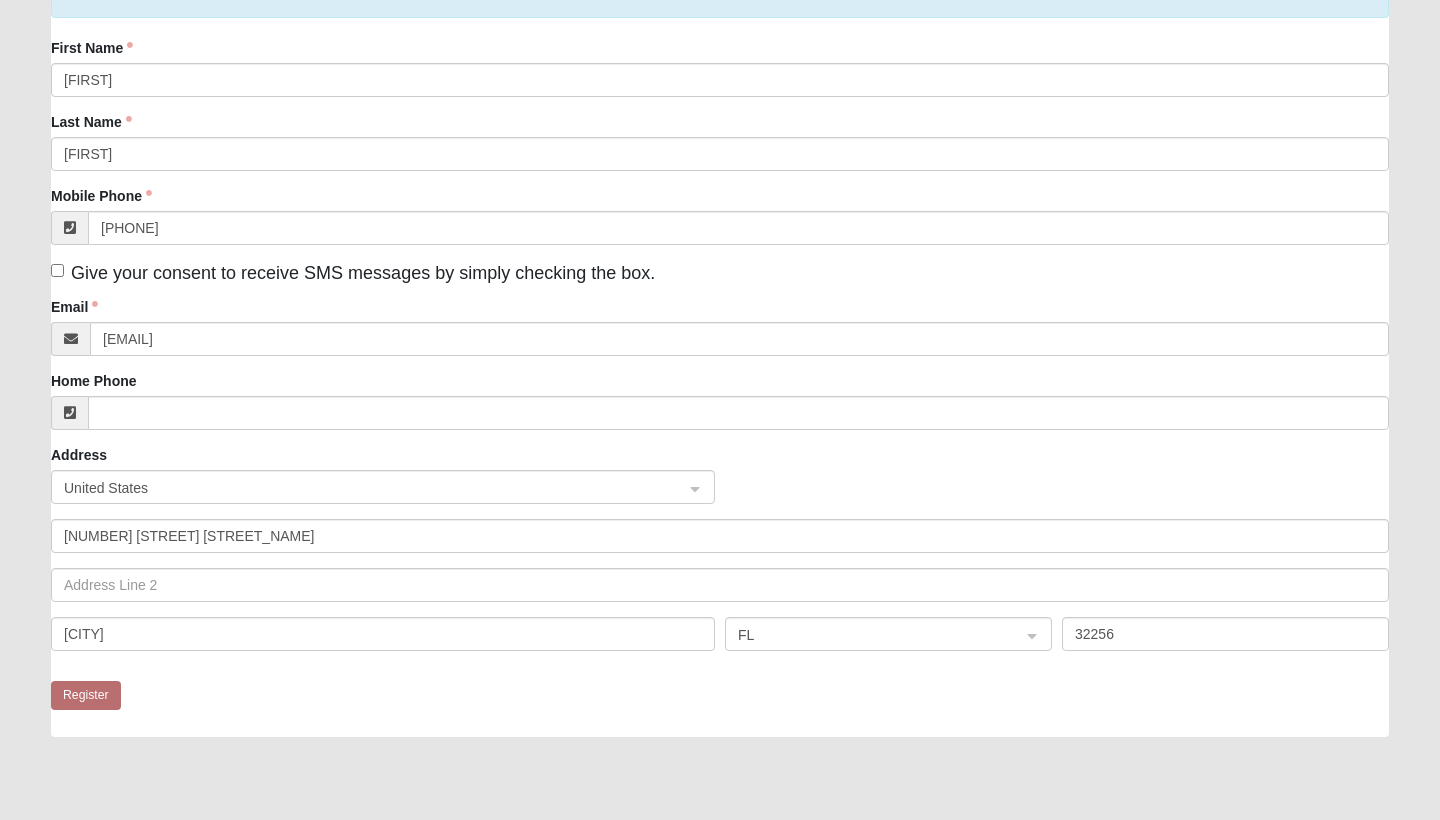 scroll, scrollTop: 0, scrollLeft: 0, axis: both 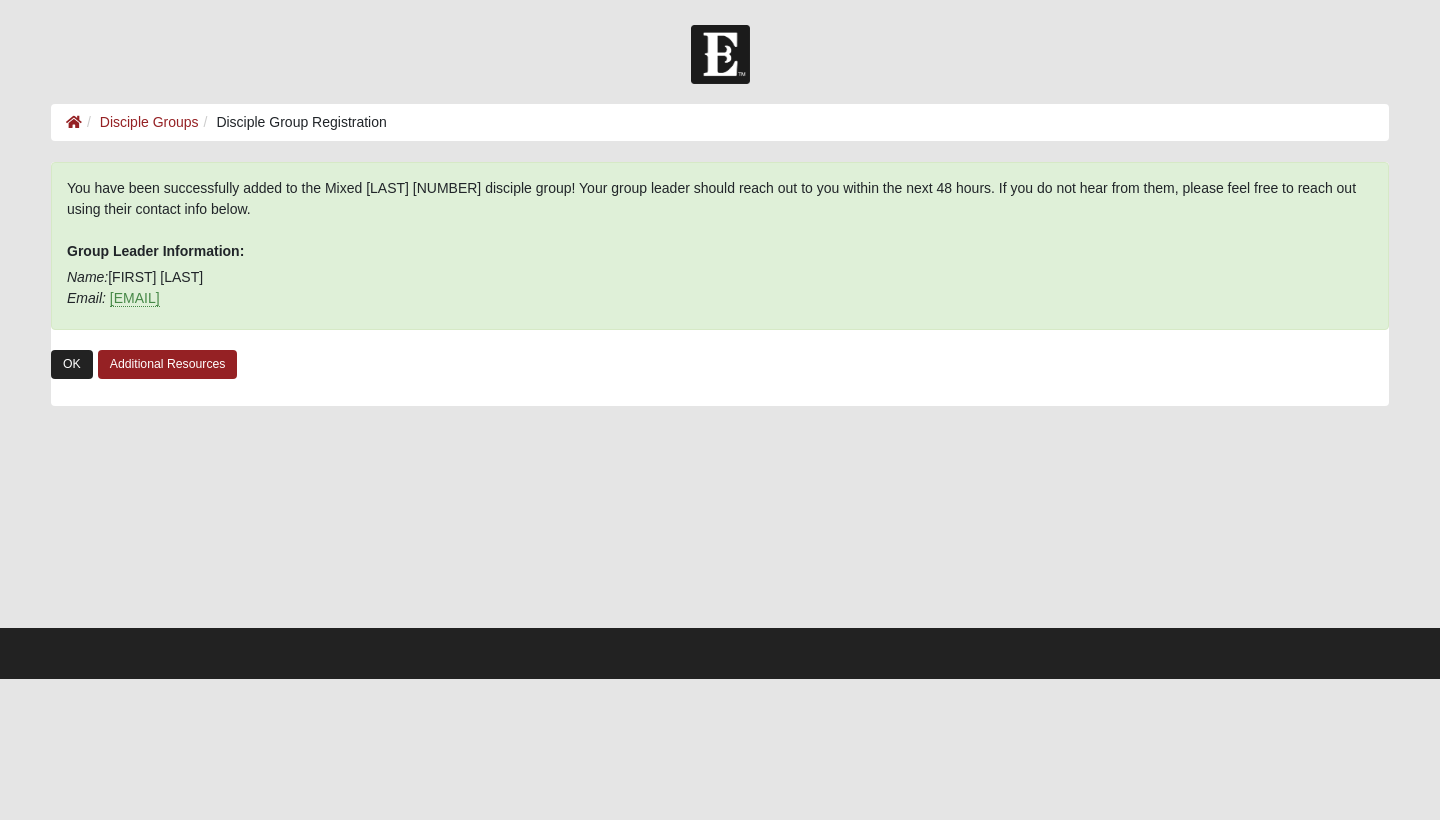 click on "OK" at bounding box center (72, 364) 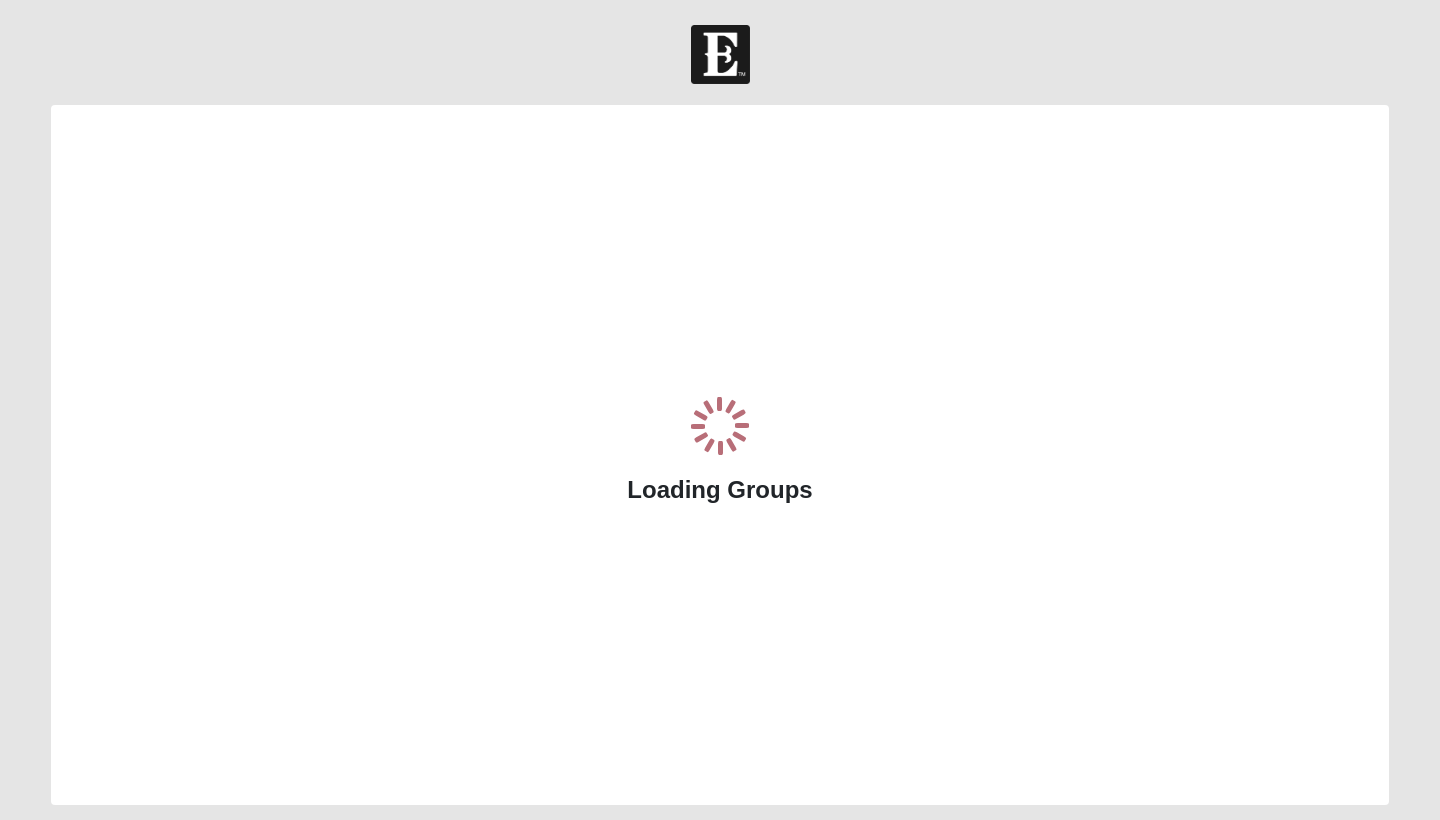 scroll, scrollTop: 0, scrollLeft: 0, axis: both 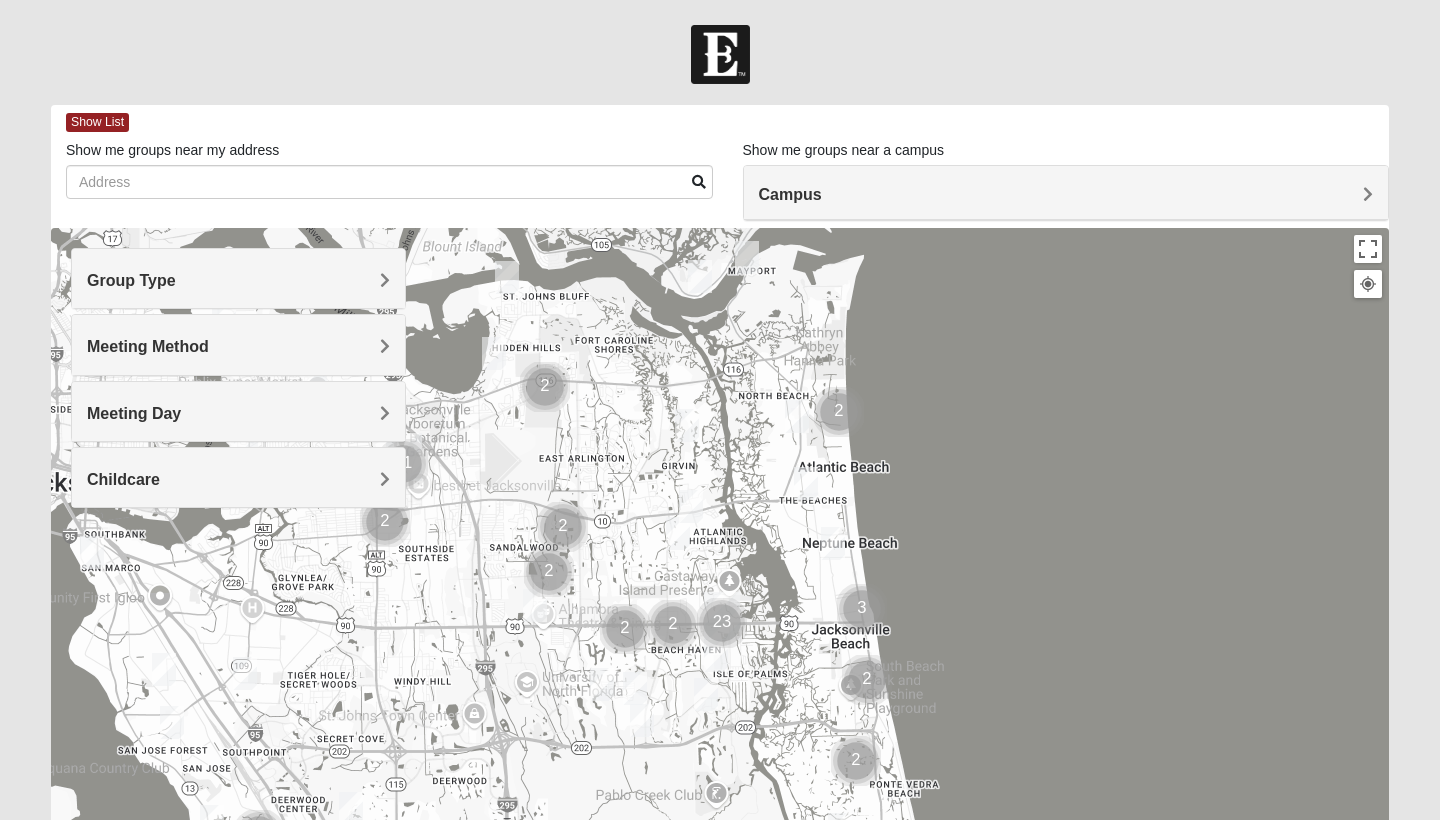 click at bounding box center [716, 655] 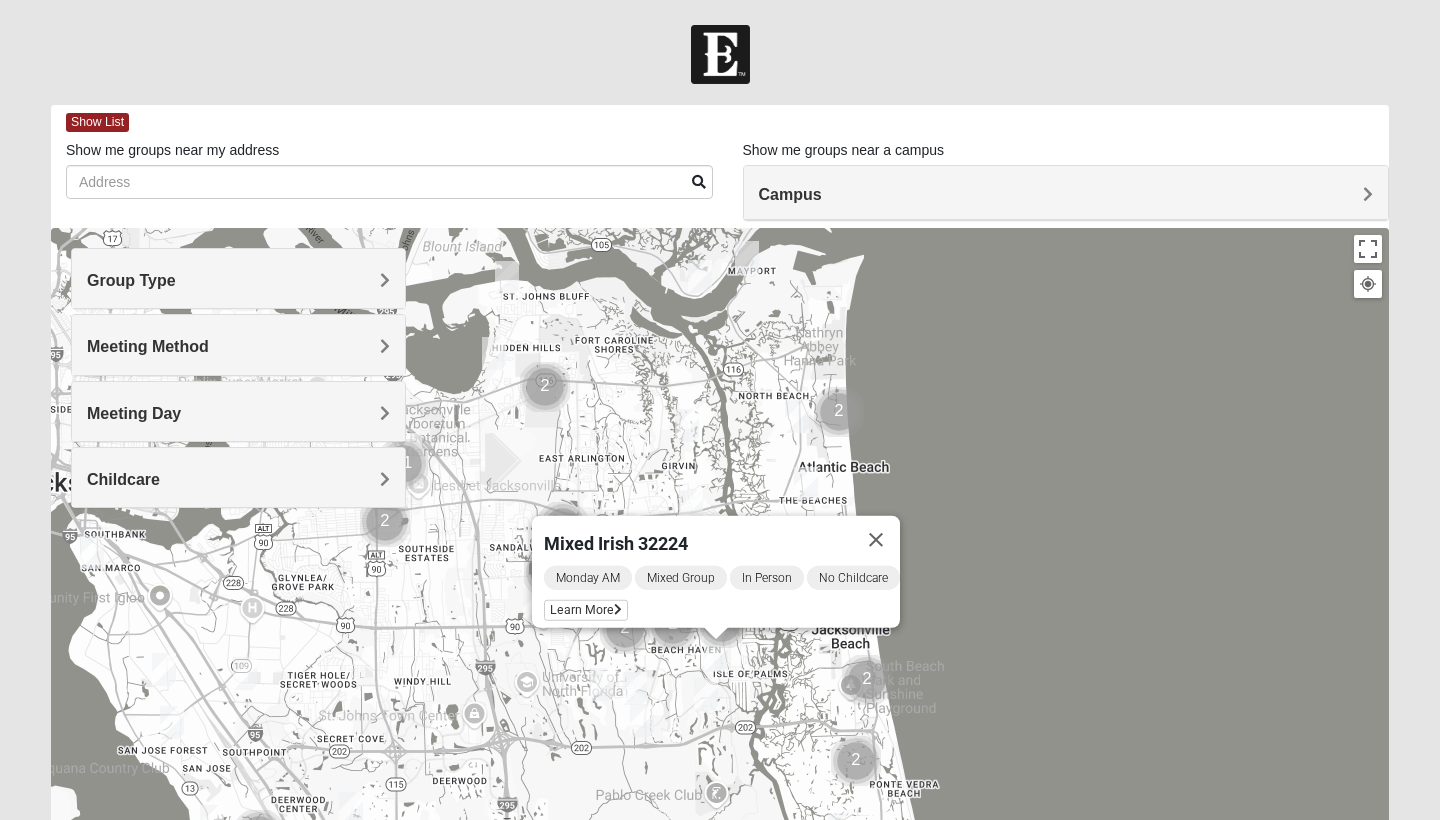 click at bounding box center (635, 688) 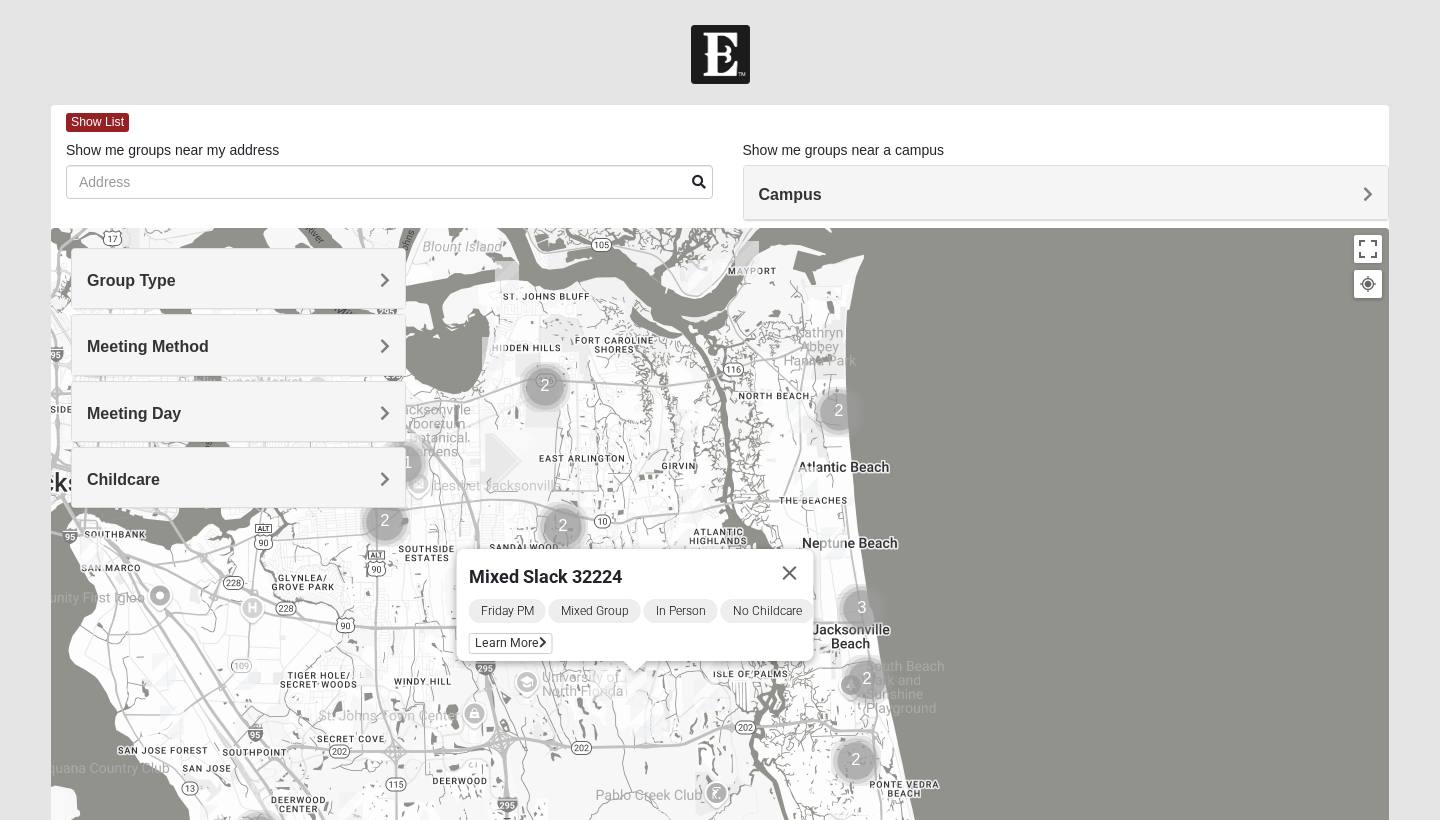 click at bounding box center (642, 720) 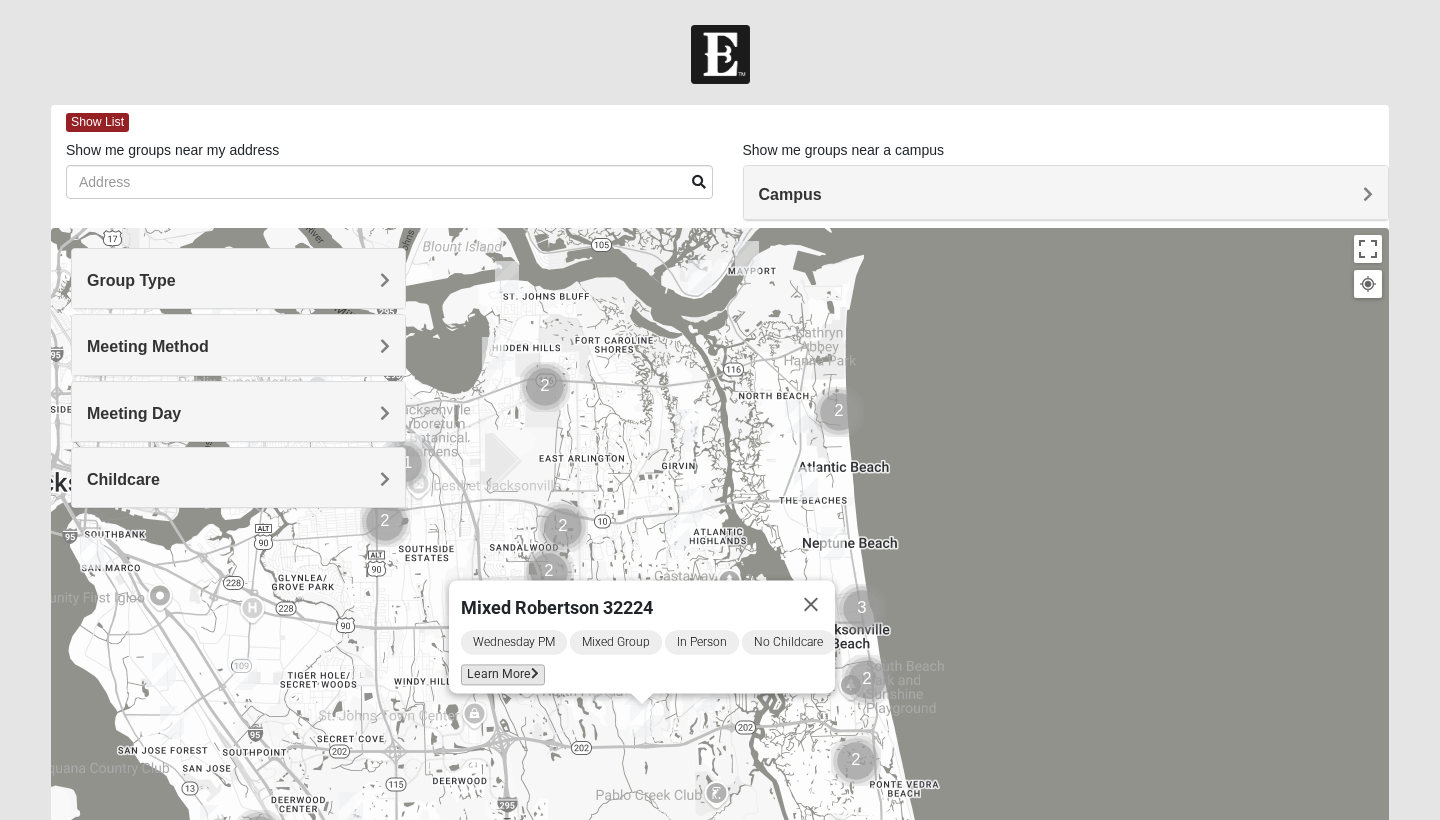 click on "Learn More" at bounding box center (503, 675) 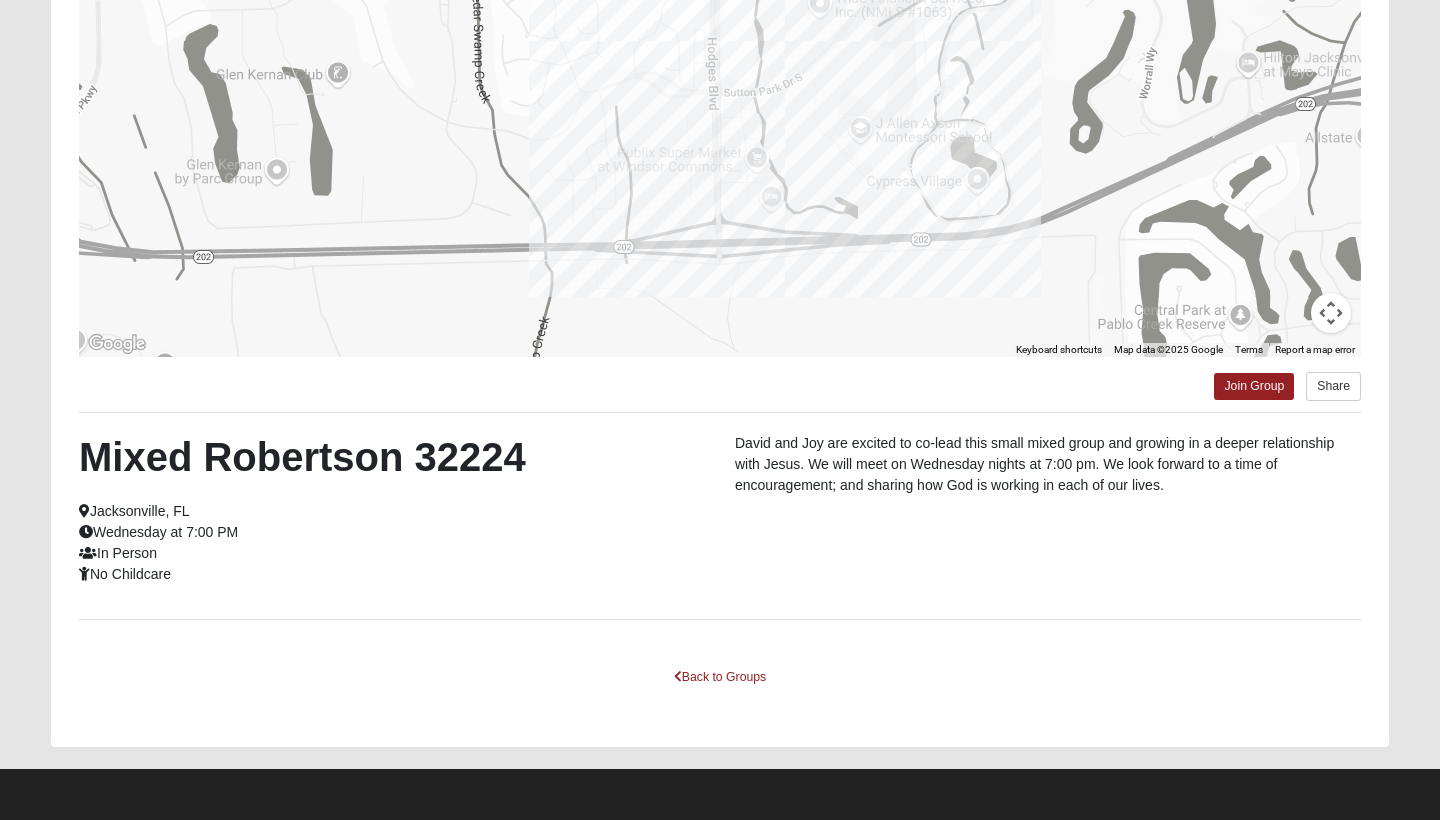 scroll, scrollTop: 262, scrollLeft: 0, axis: vertical 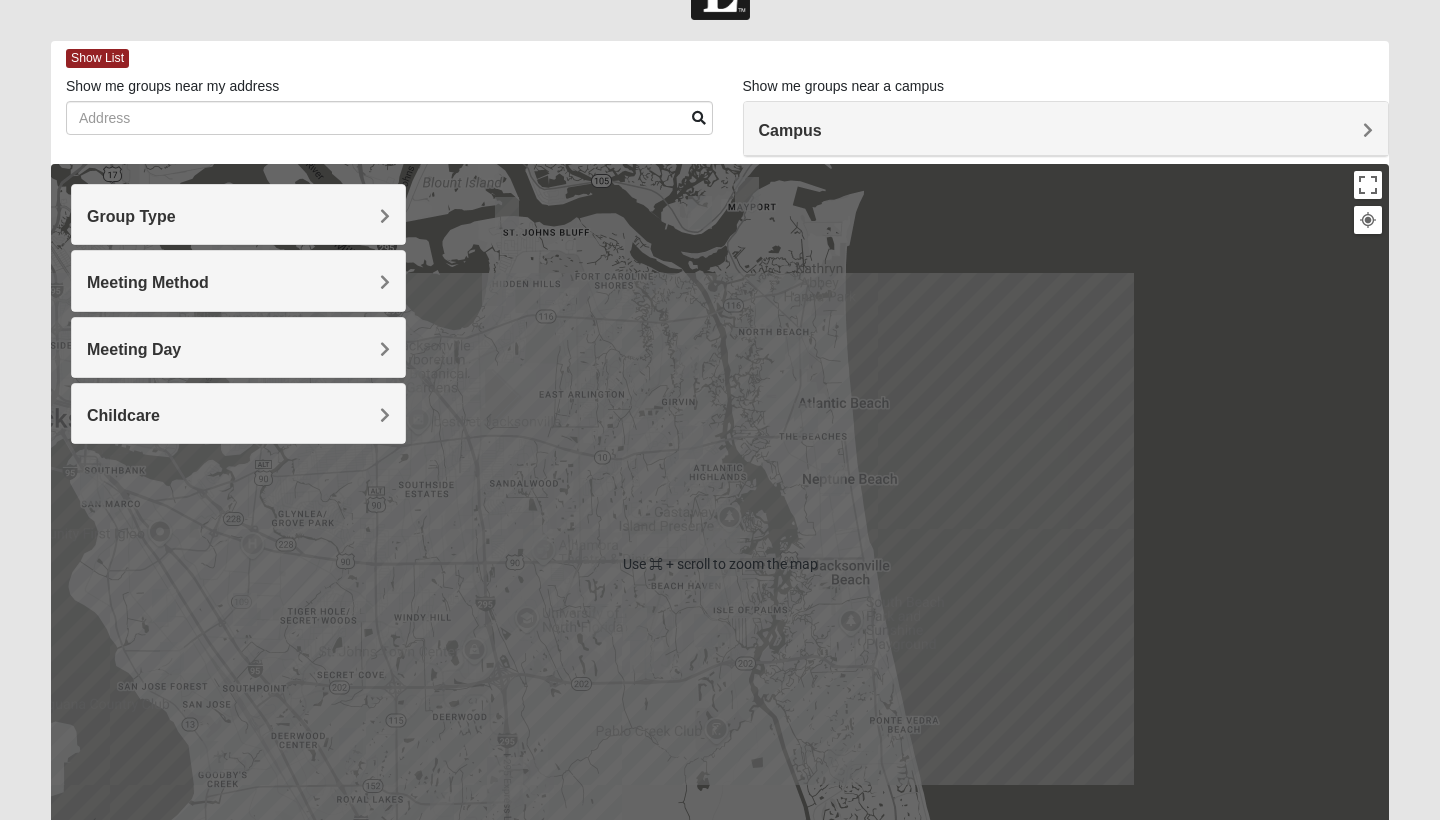 click at bounding box center (642, 656) 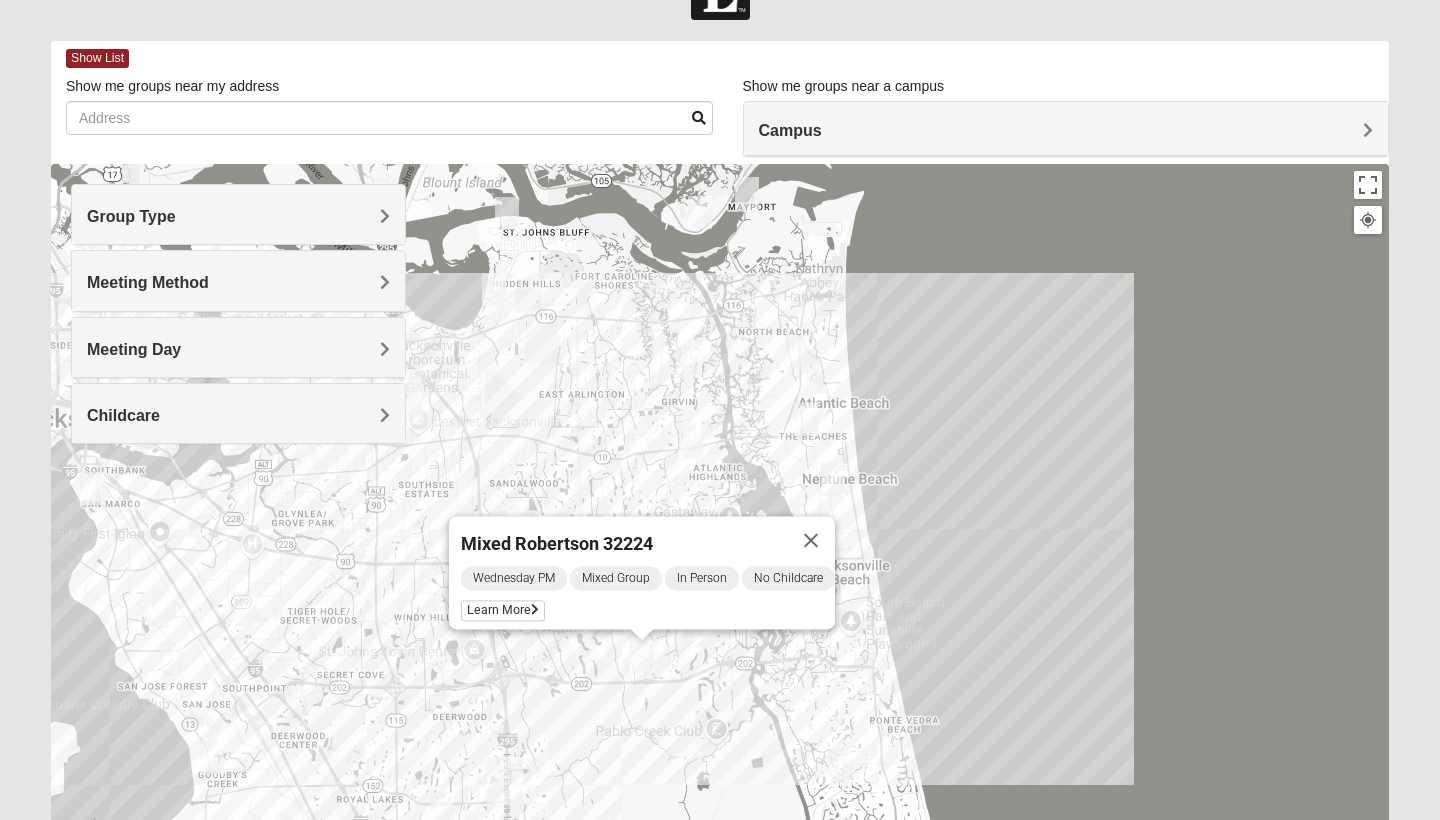 click at bounding box center [635, 624] 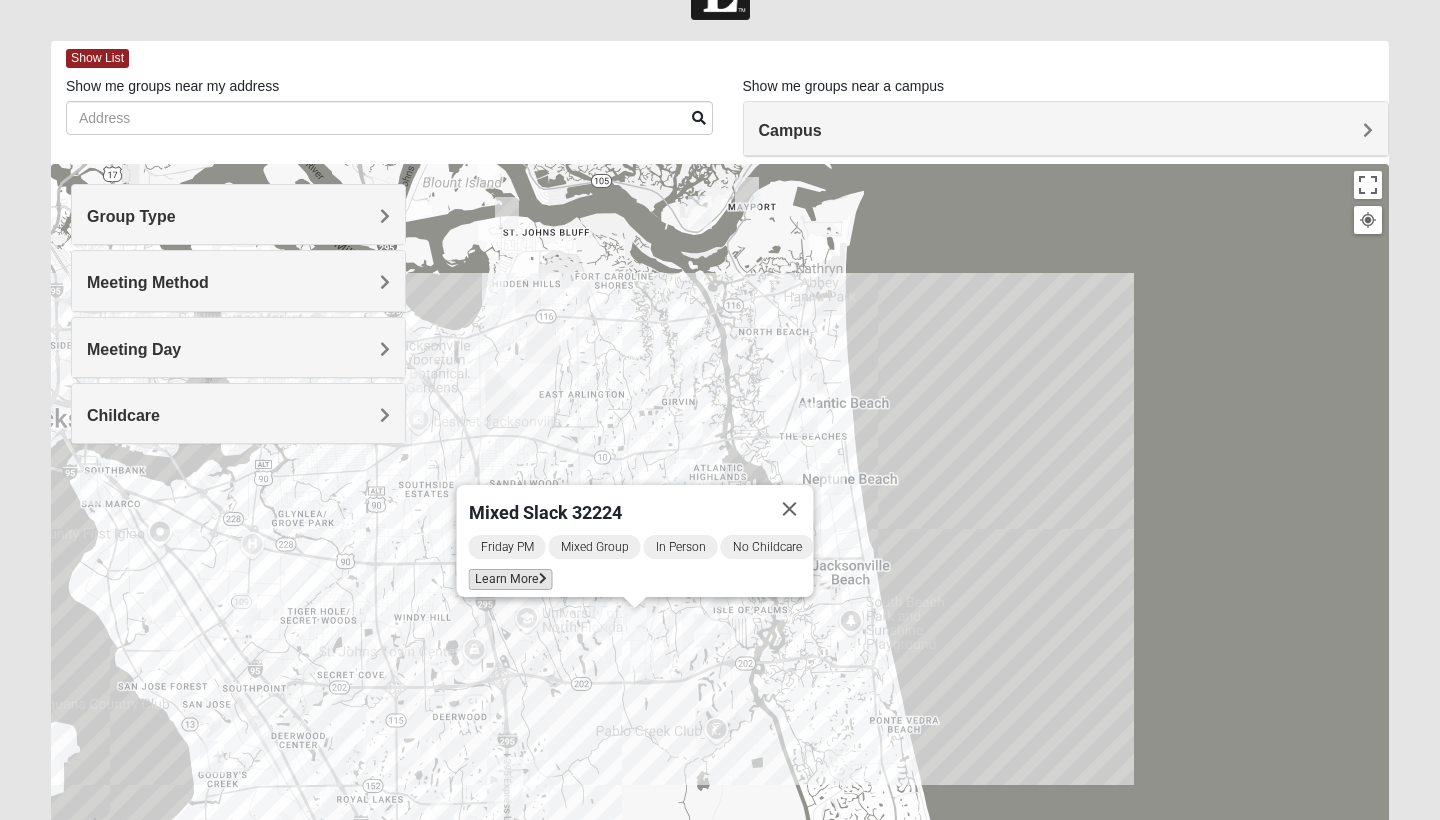 click on "Learn More" at bounding box center [511, 579] 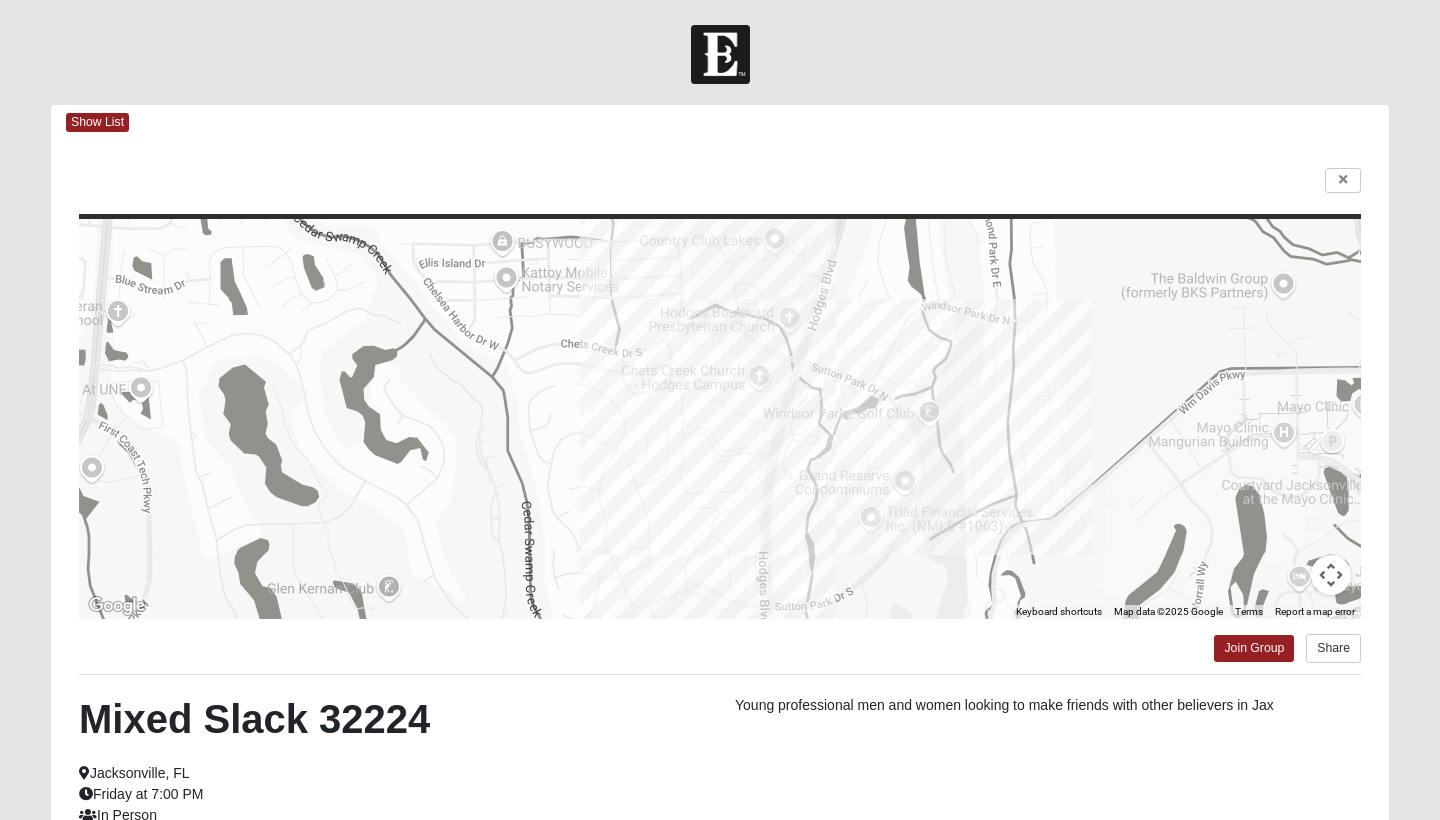 scroll, scrollTop: 0, scrollLeft: 0, axis: both 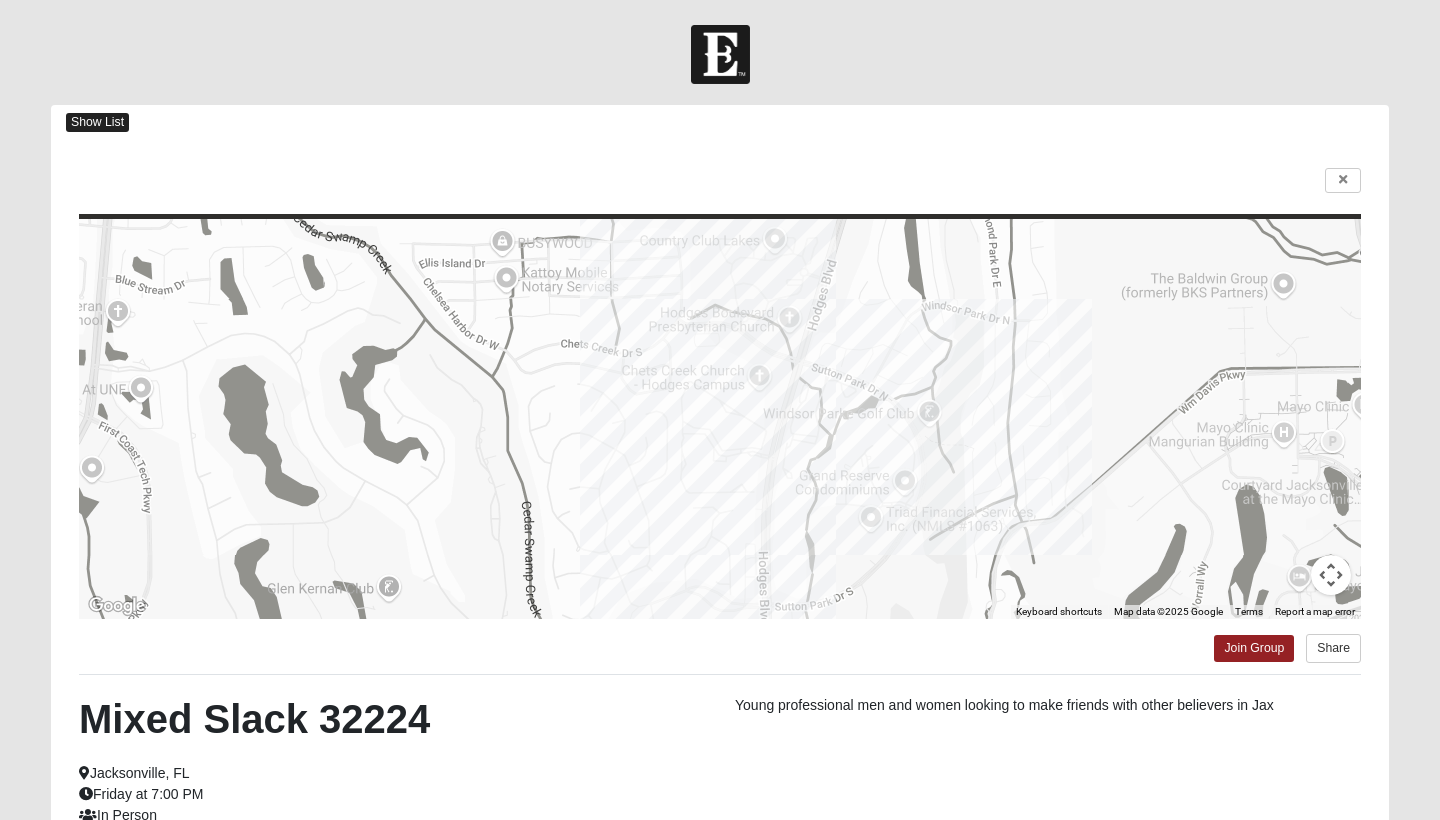 click on "Show List" at bounding box center [97, 122] 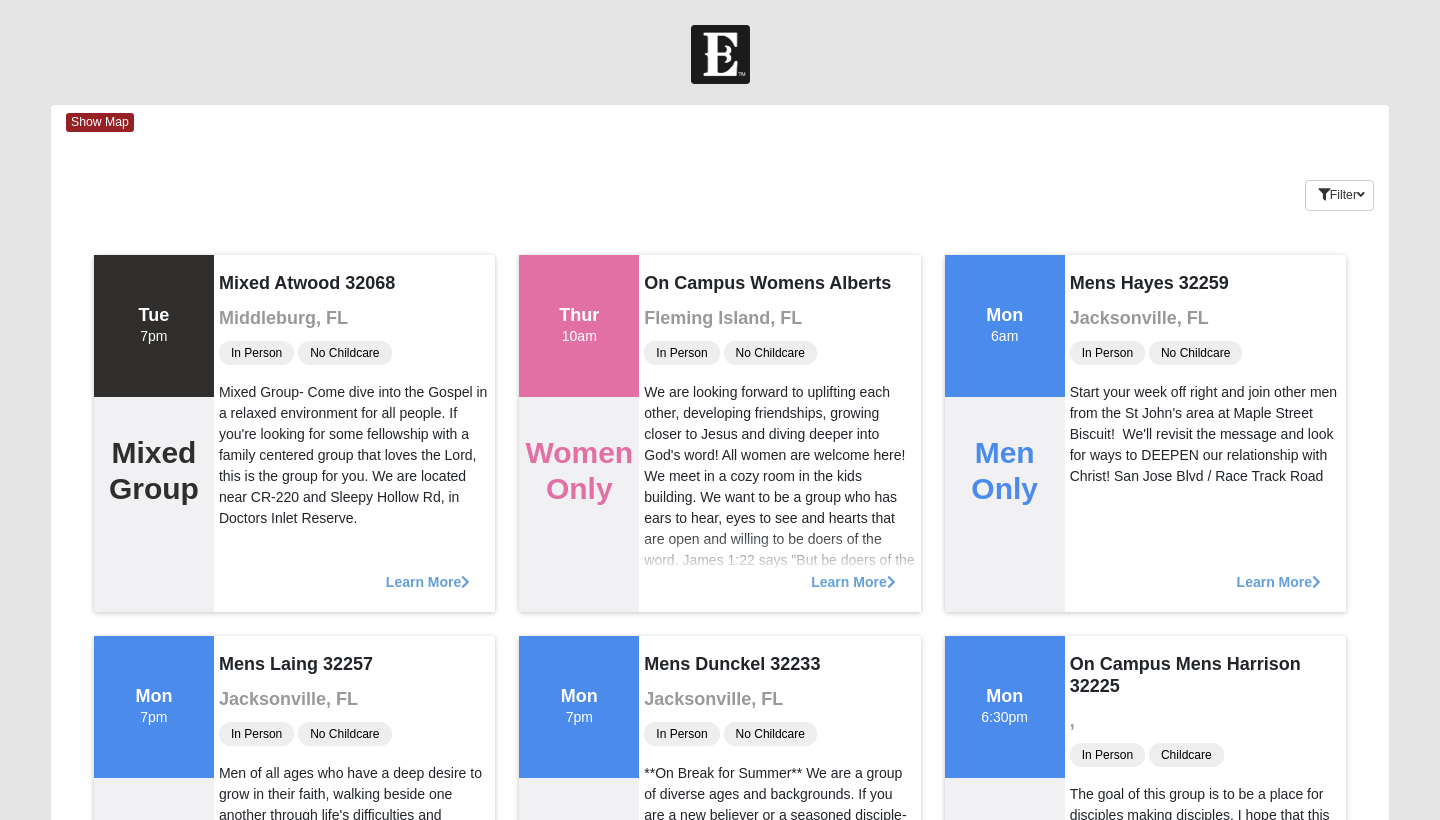 scroll, scrollTop: 0, scrollLeft: 0, axis: both 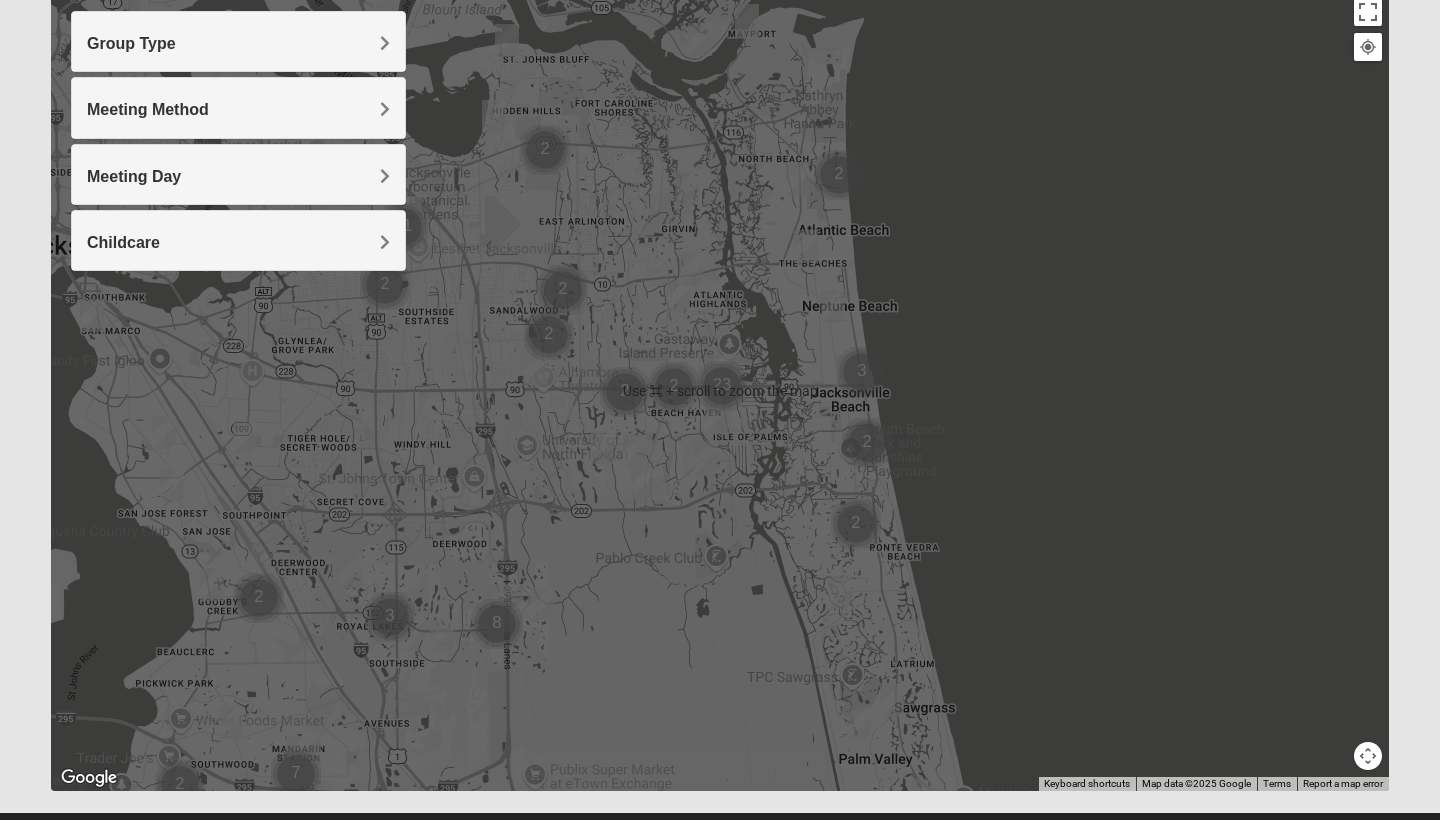 click at bounding box center (635, 451) 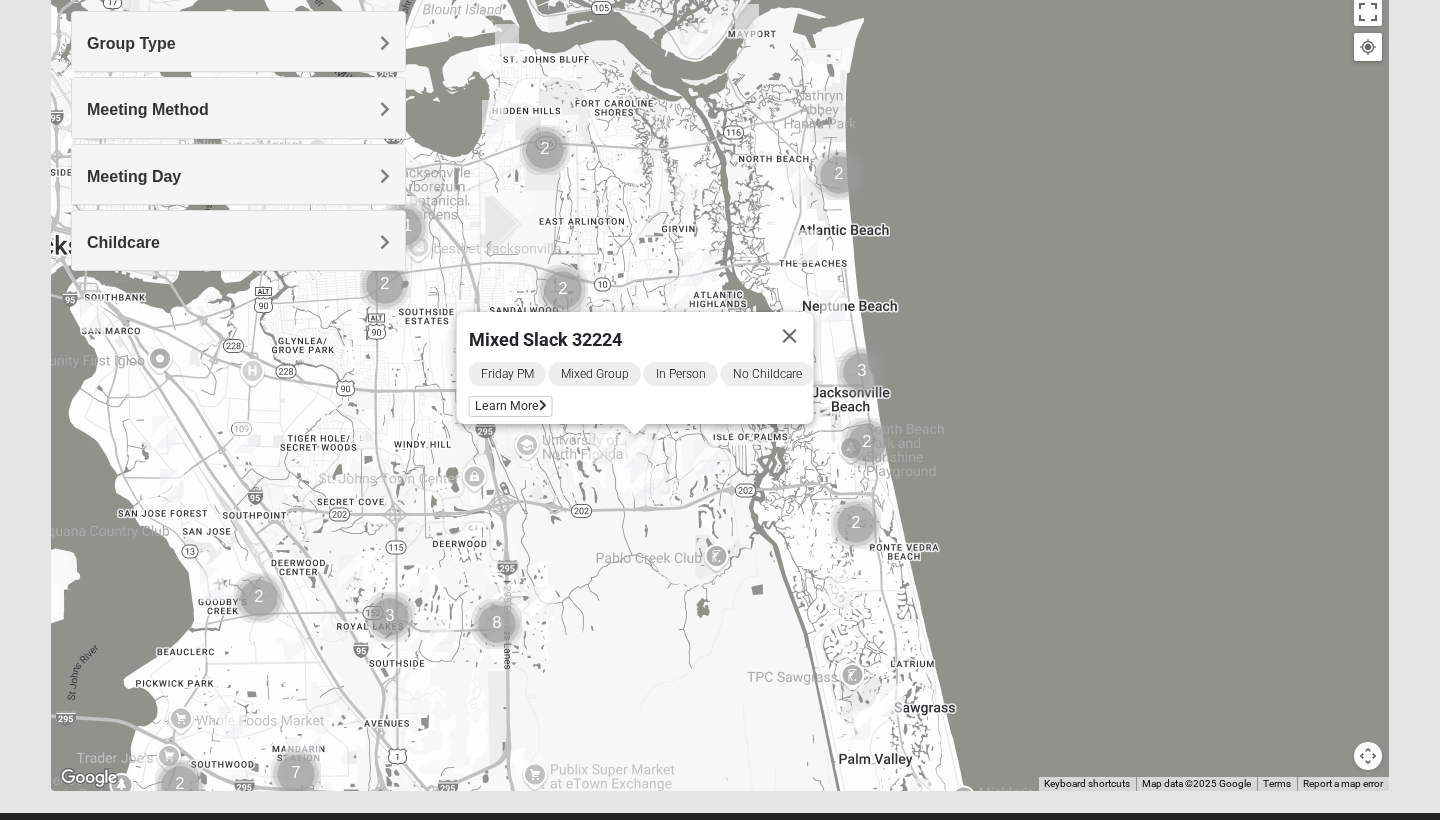 click at bounding box center (642, 483) 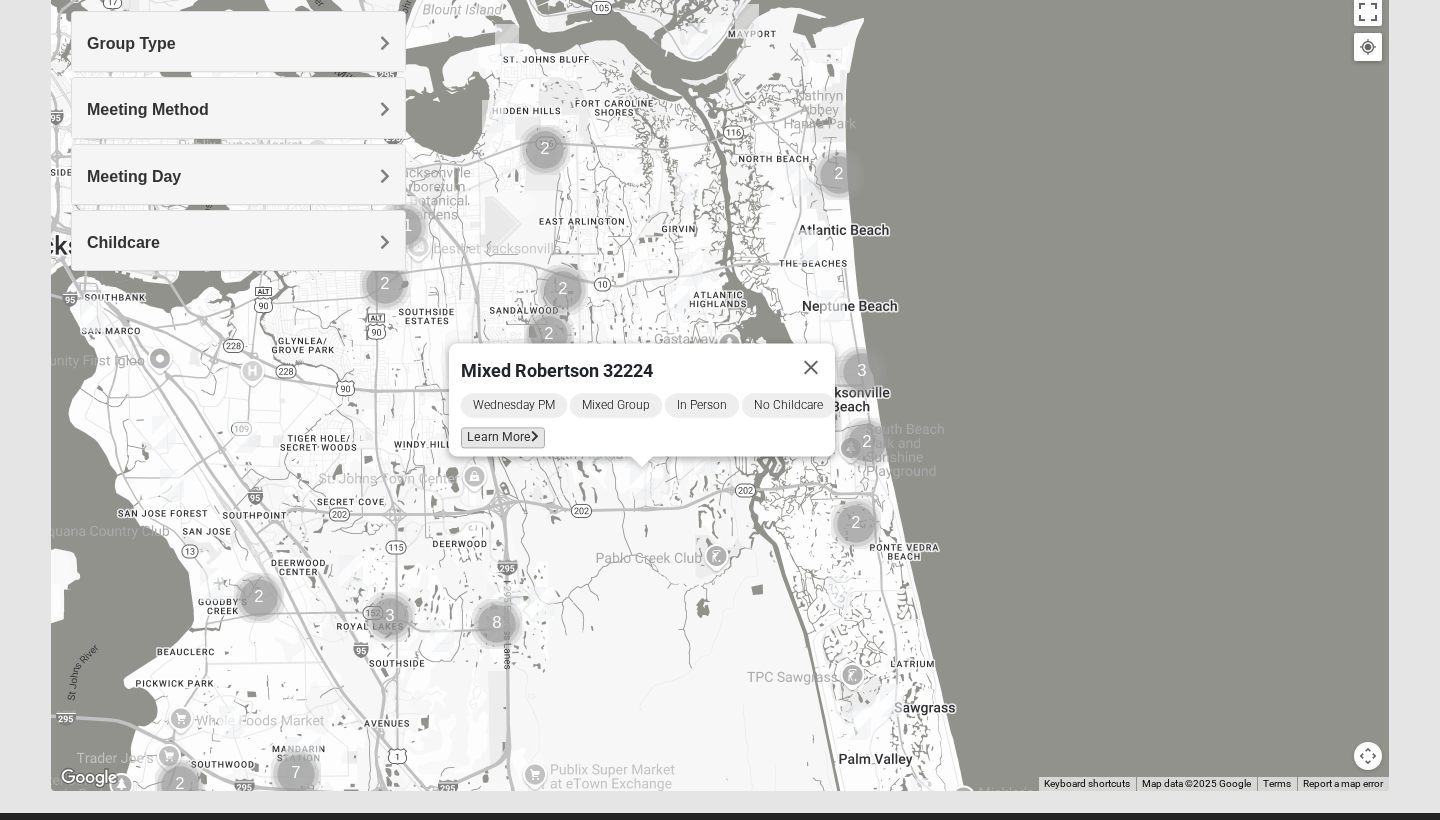 click on "Learn More" at bounding box center (503, 438) 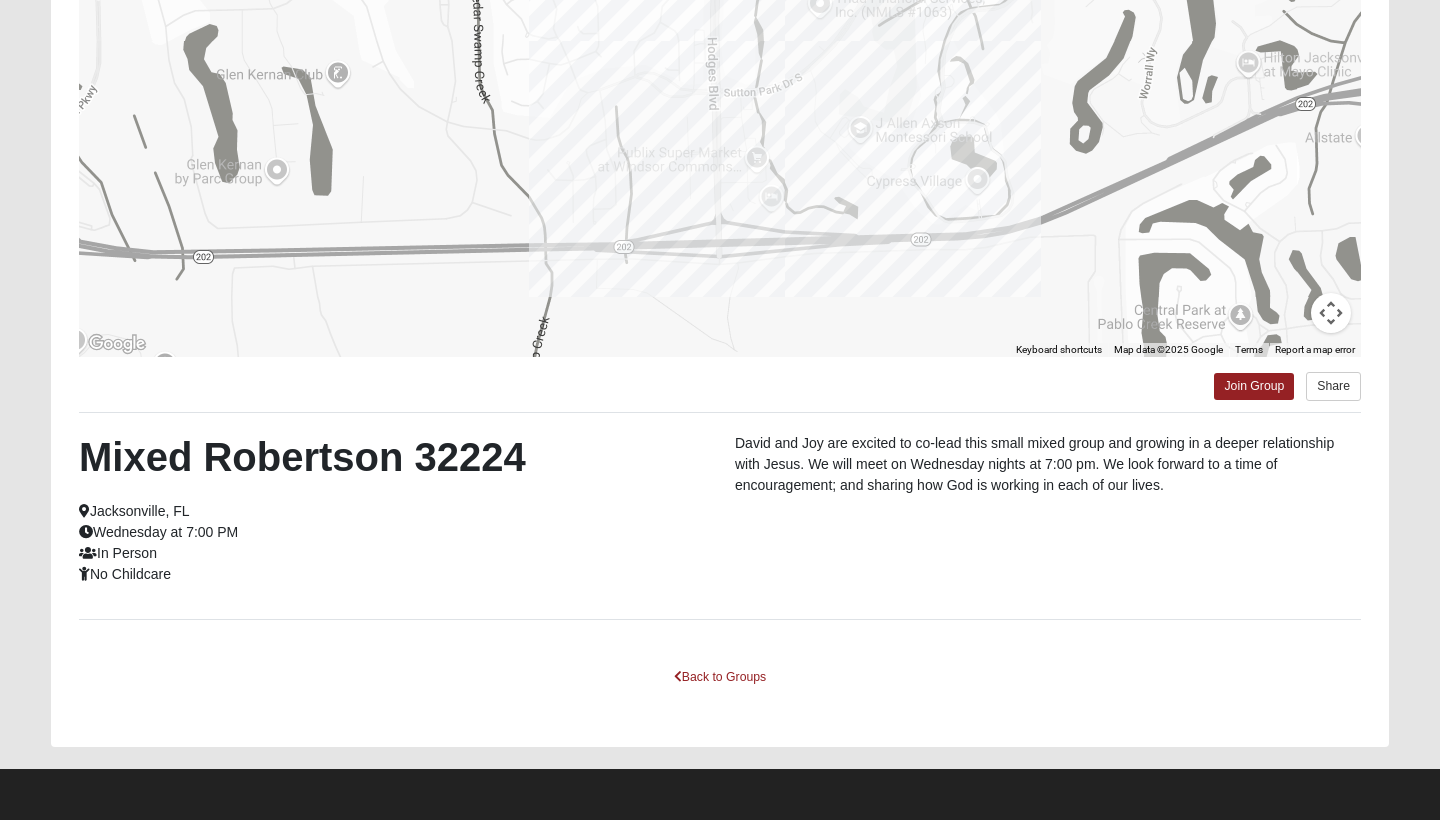 scroll, scrollTop: 262, scrollLeft: 0, axis: vertical 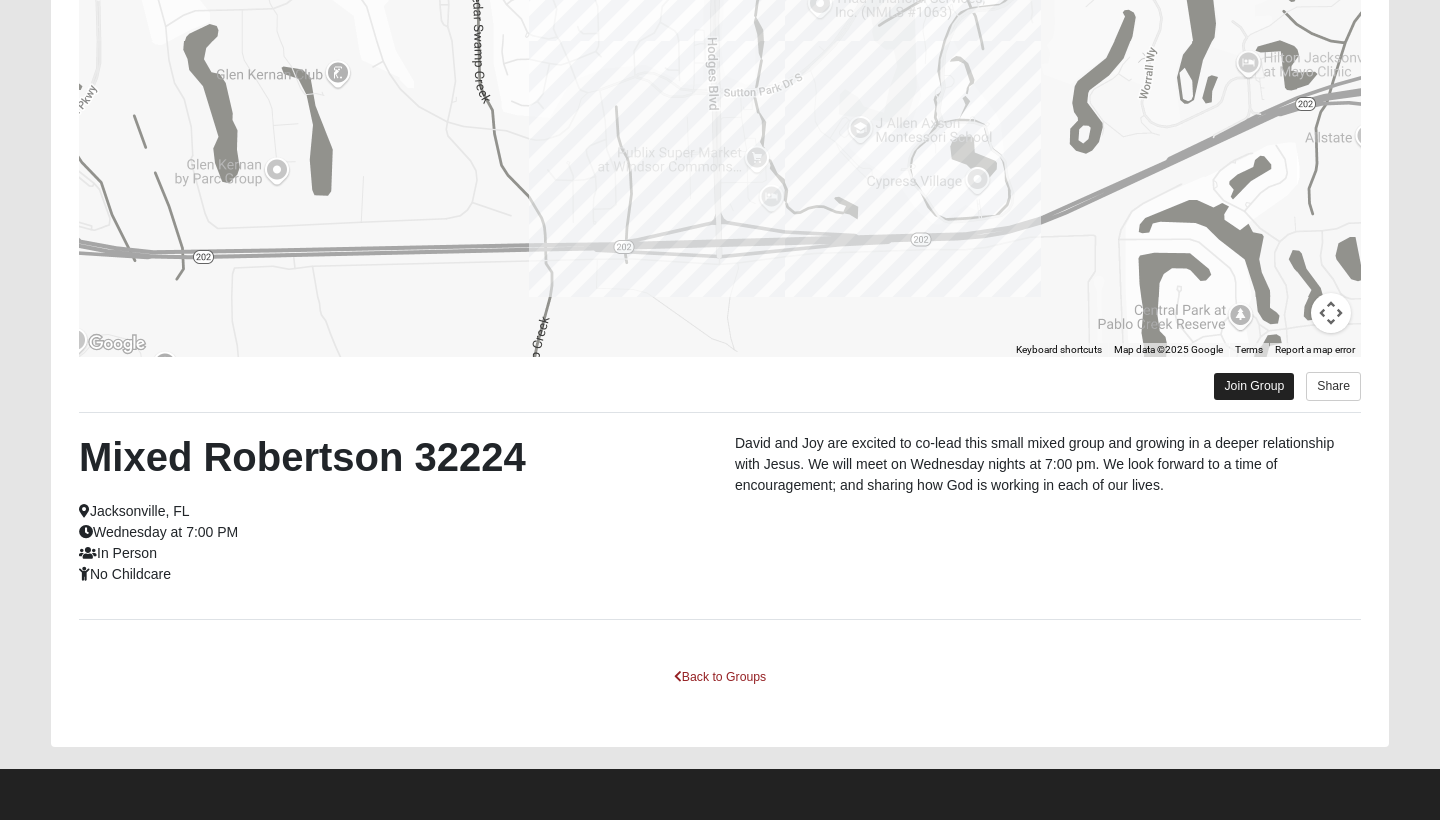click on "Join Group" at bounding box center (1254, 386) 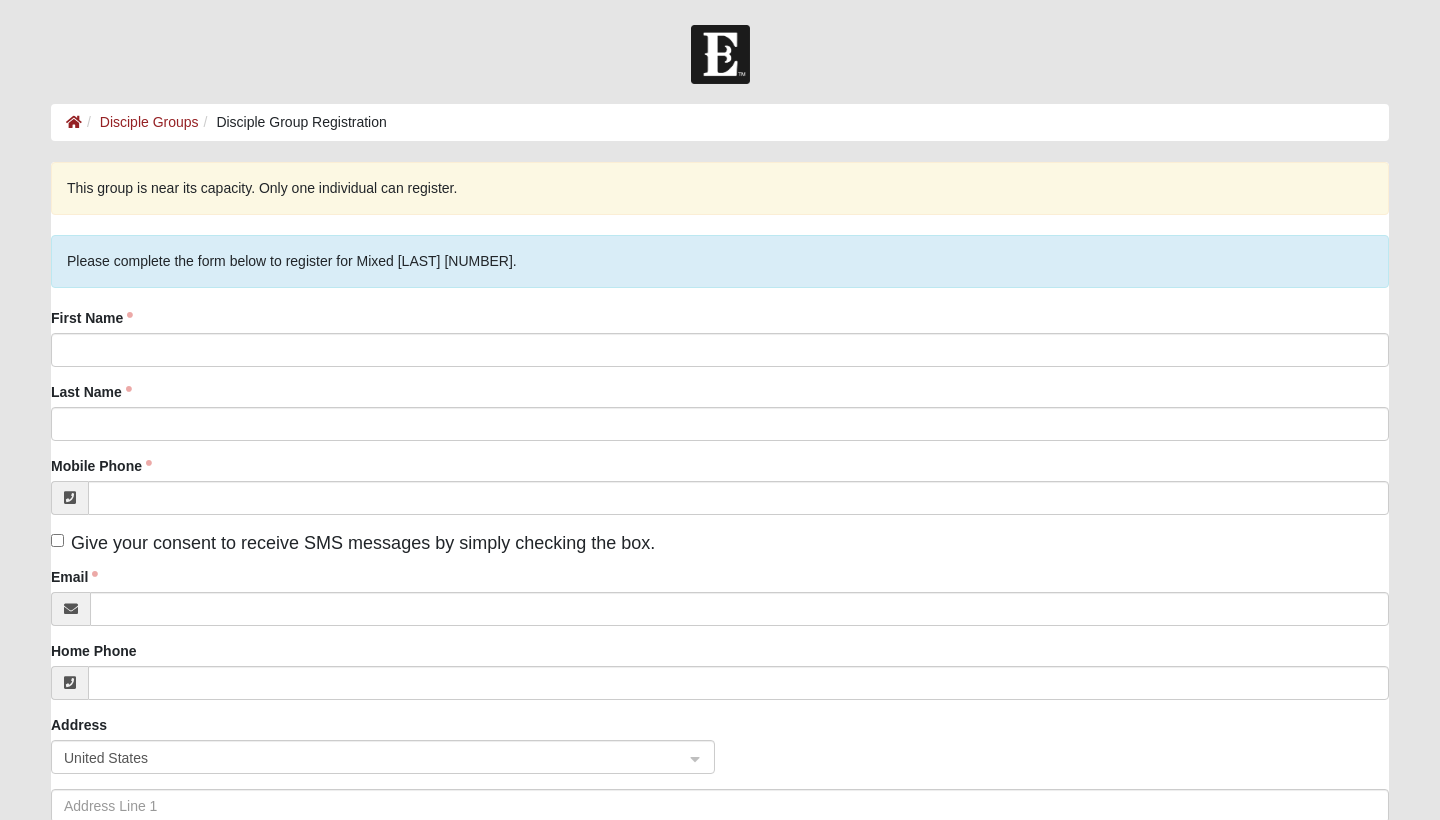 scroll, scrollTop: 0, scrollLeft: 0, axis: both 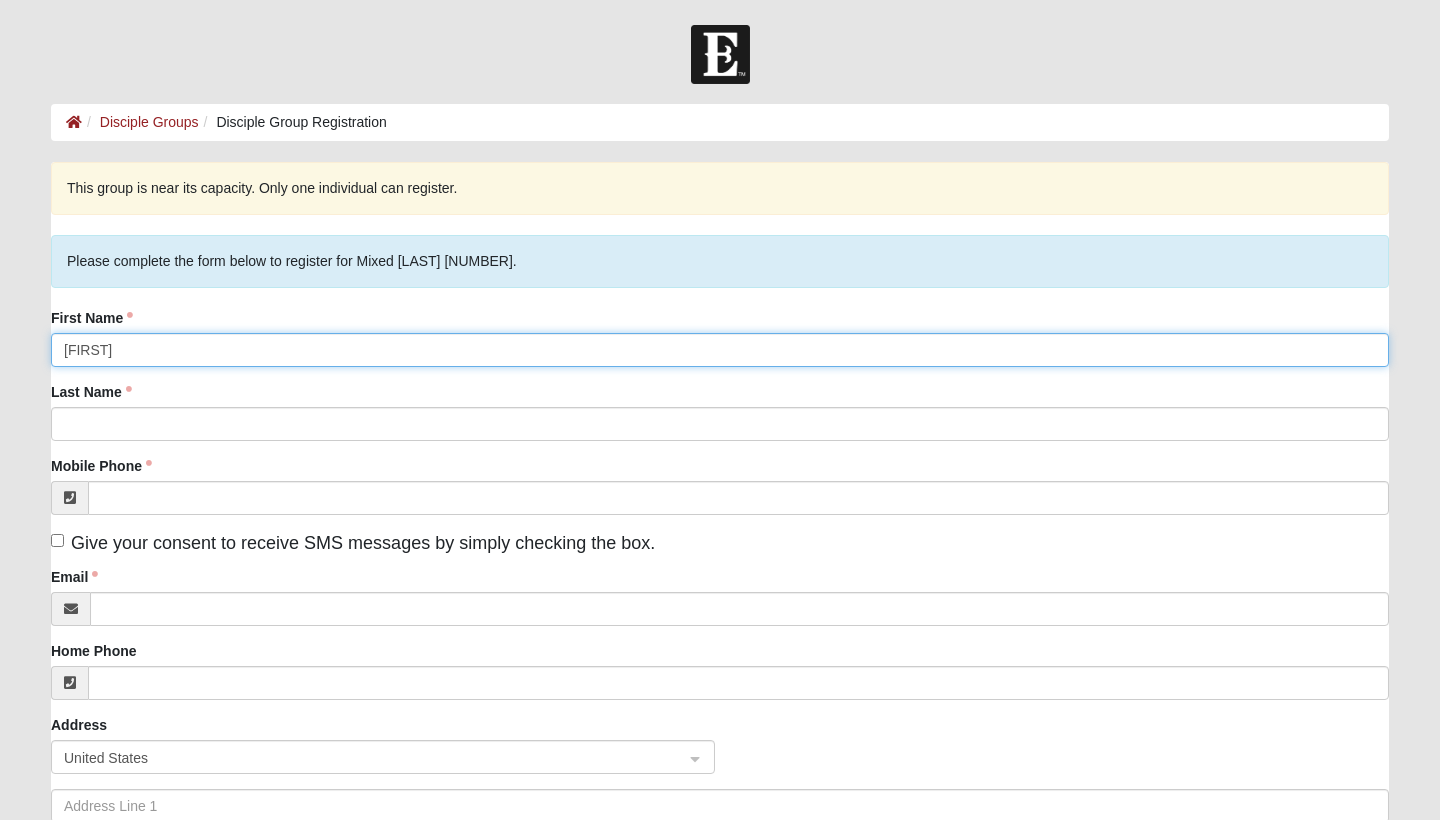 type on "[FIRST]" 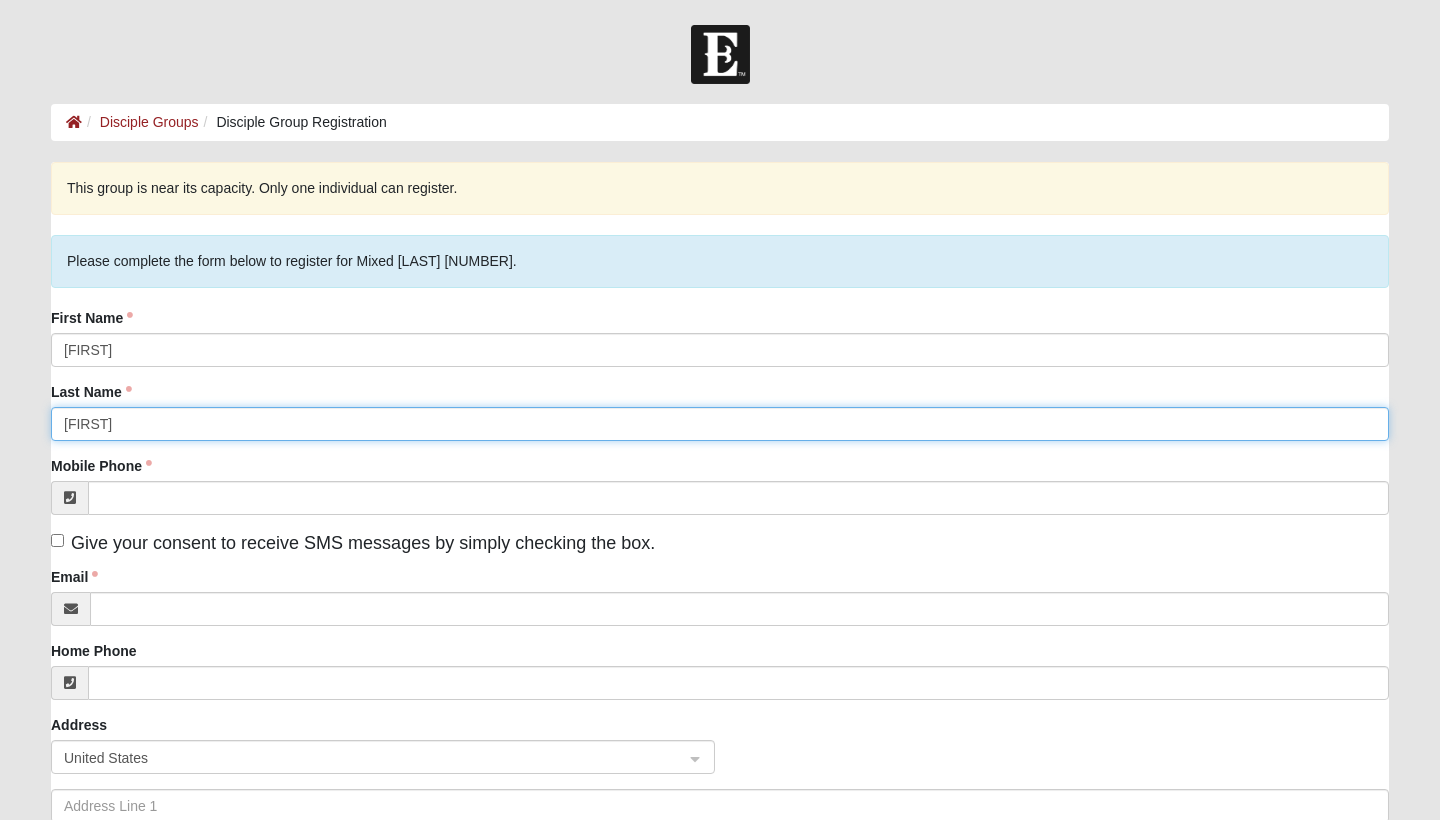 type on "[FIRST]" 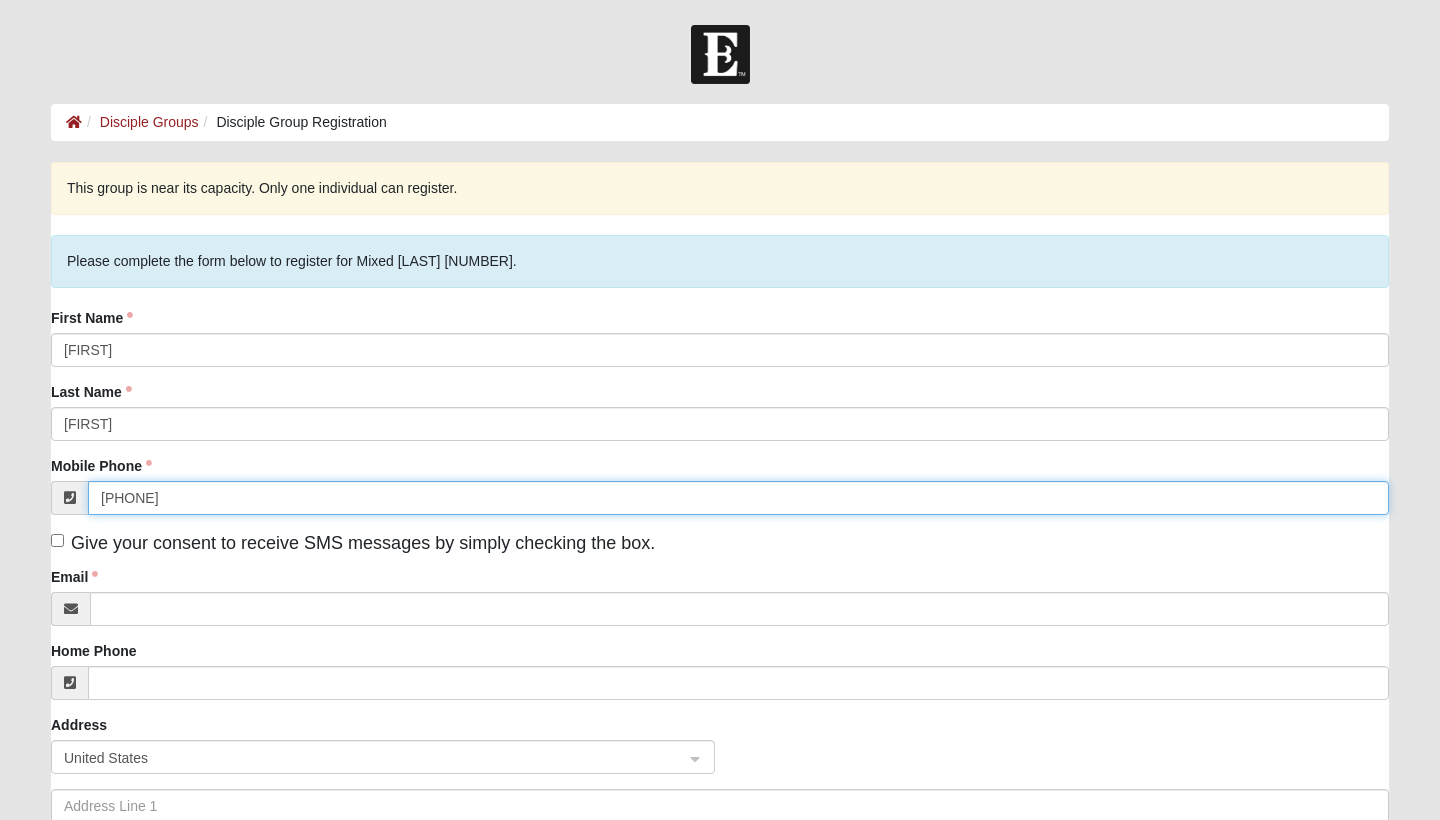 type on "[PHONE]" 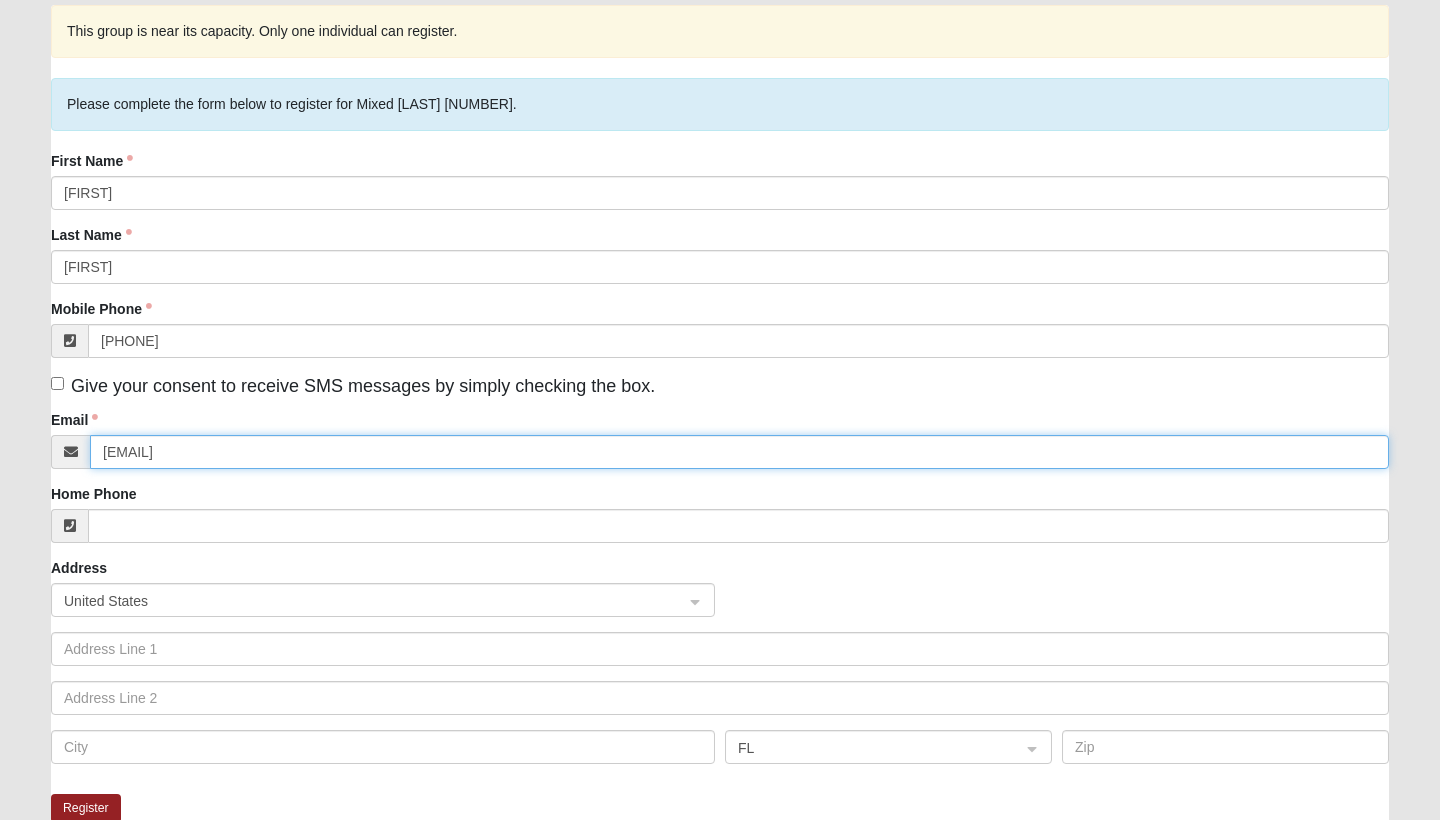 scroll, scrollTop: 164, scrollLeft: 0, axis: vertical 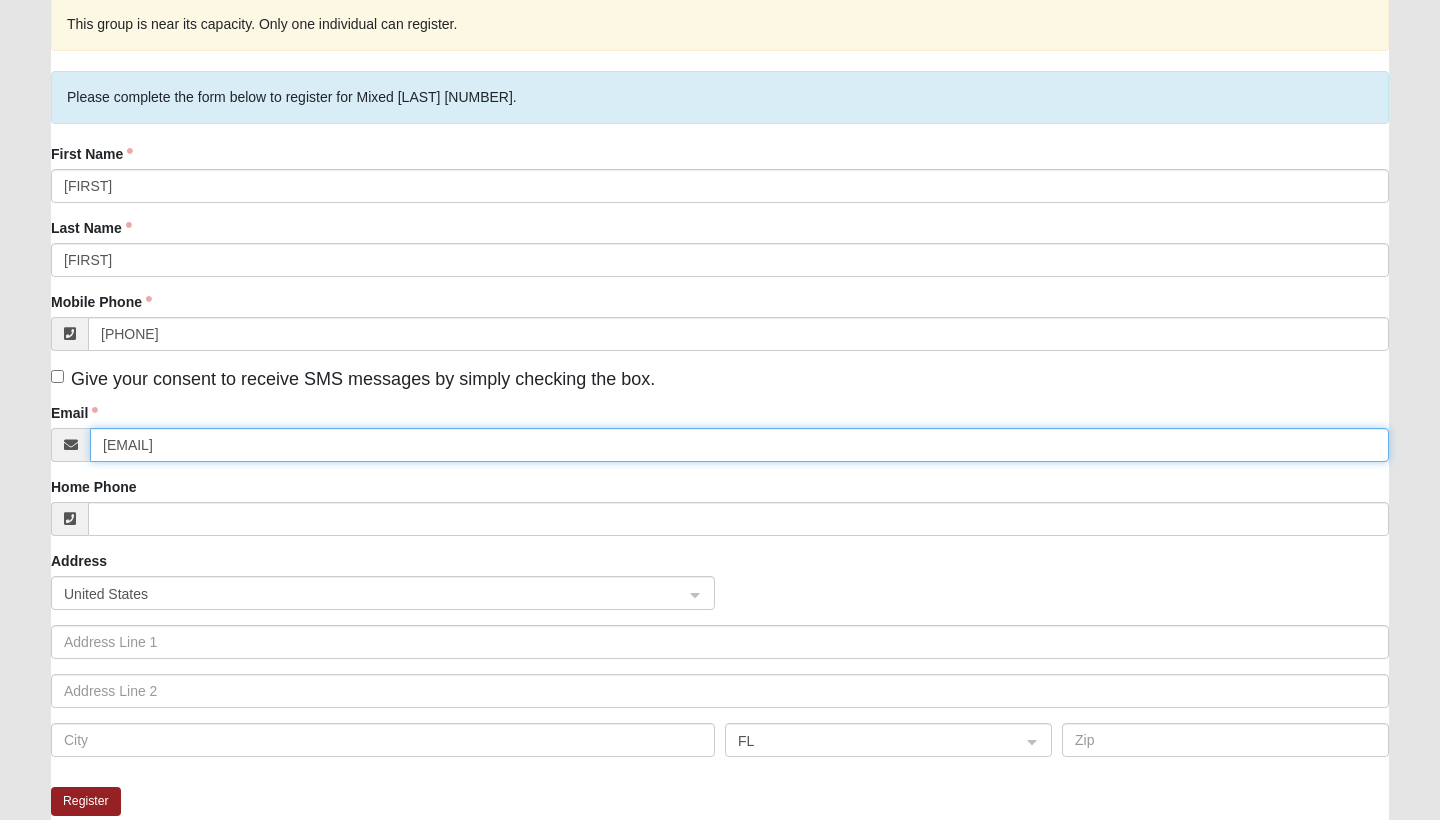 type on "[EMAIL]" 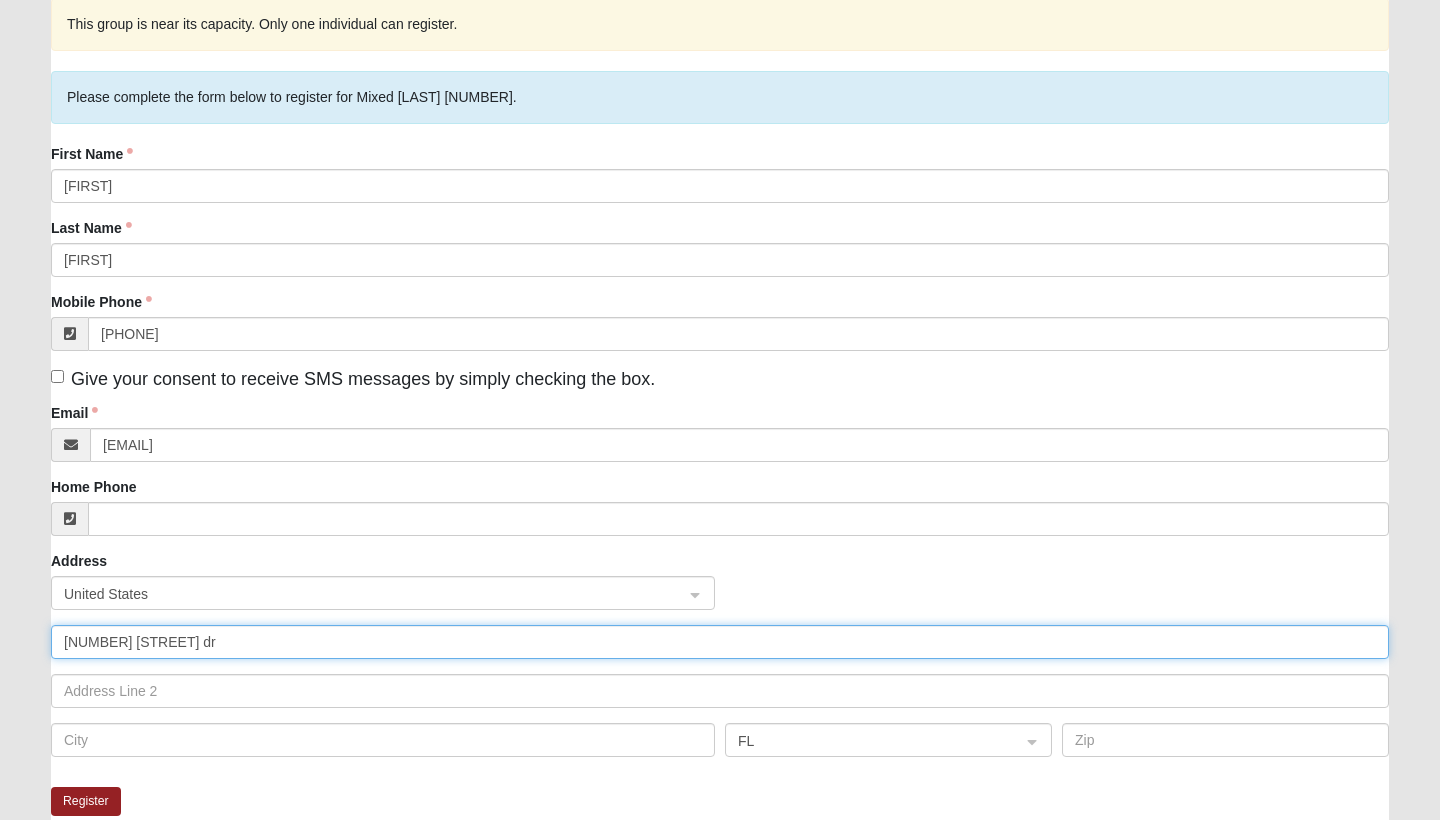 type on "[NUMBER] [STREET] dr" 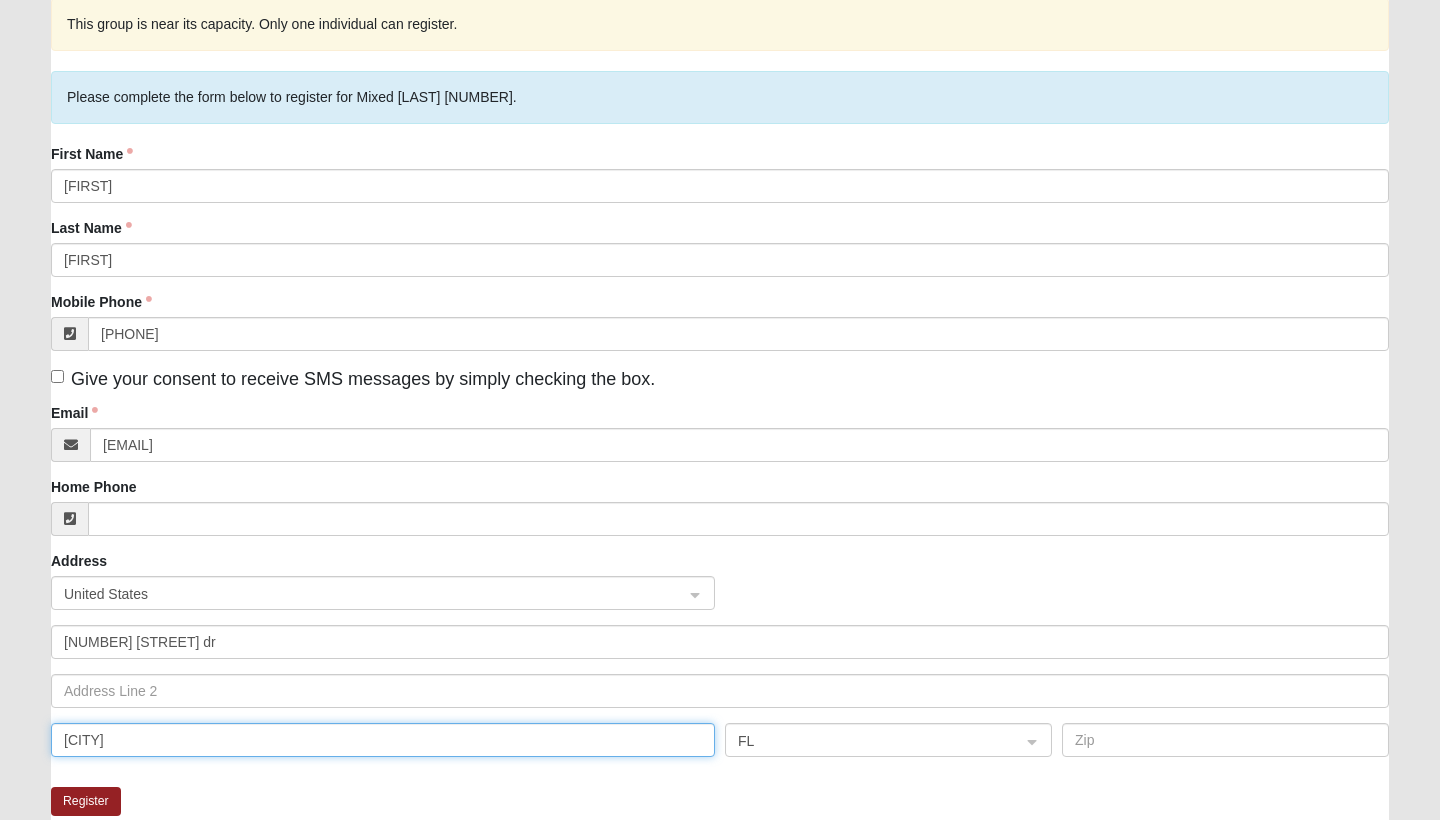 click on "[CITY]" 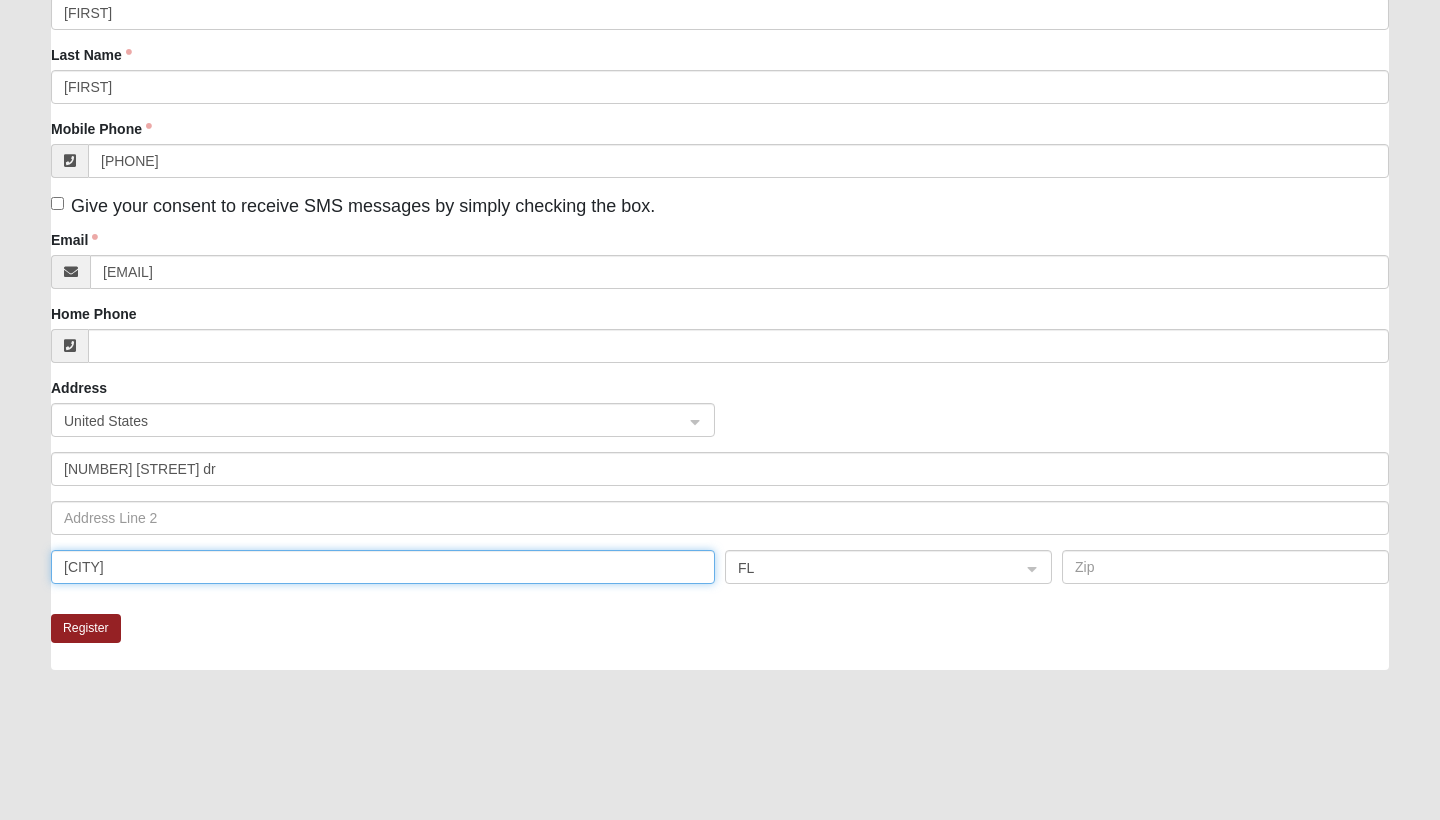 scroll, scrollTop: 349, scrollLeft: 0, axis: vertical 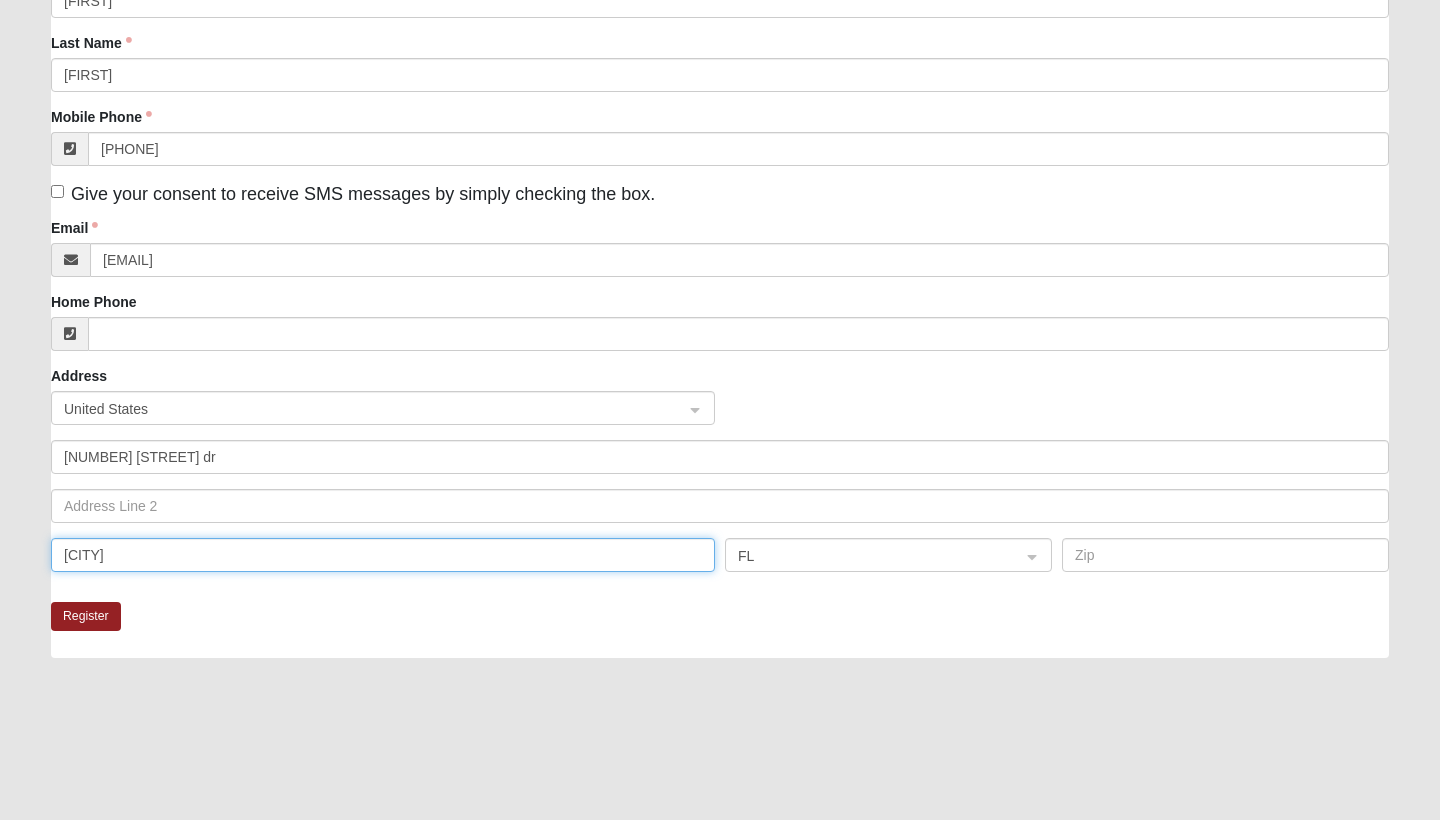 type on "[CITY]" 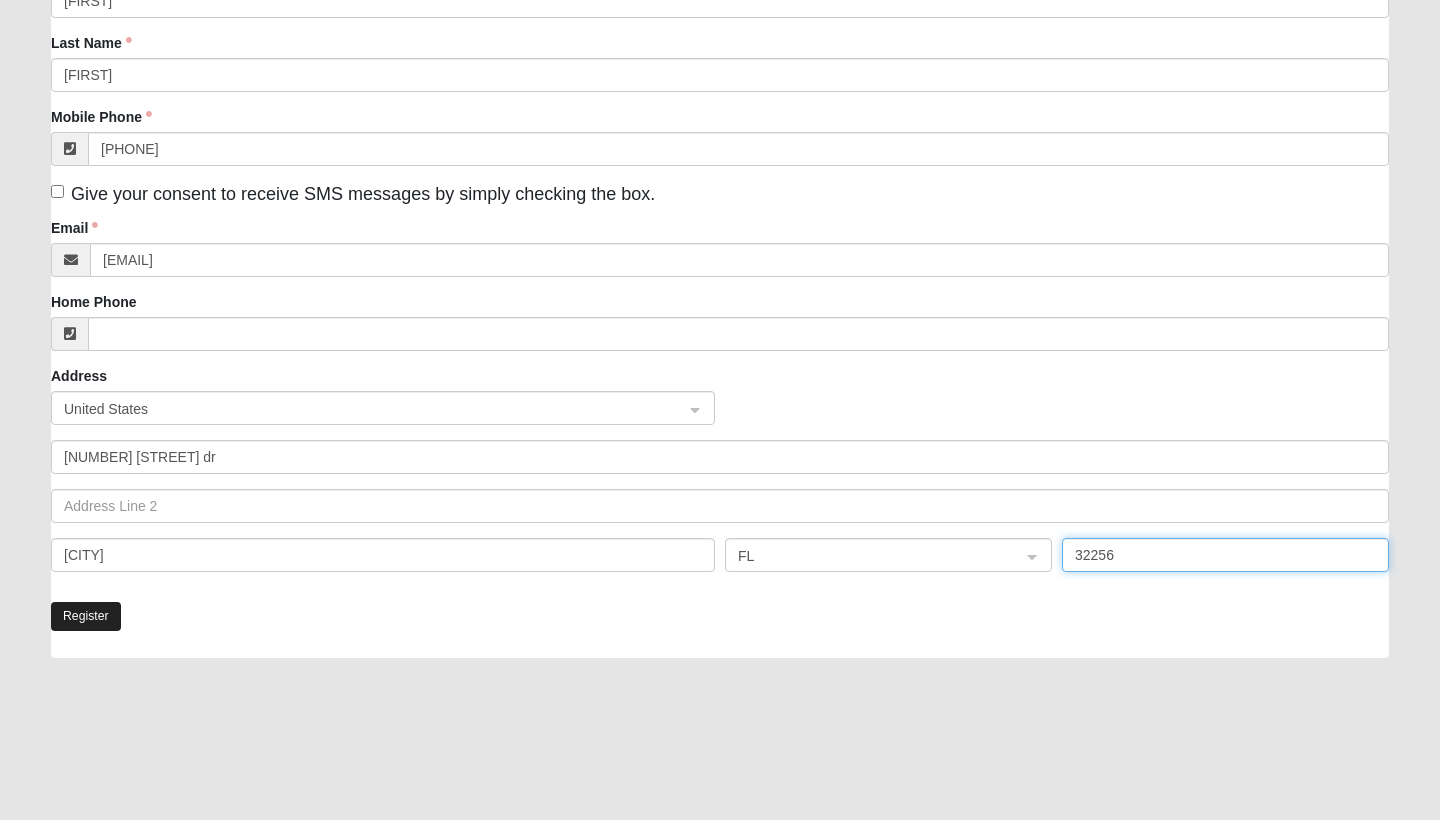 type on "32256" 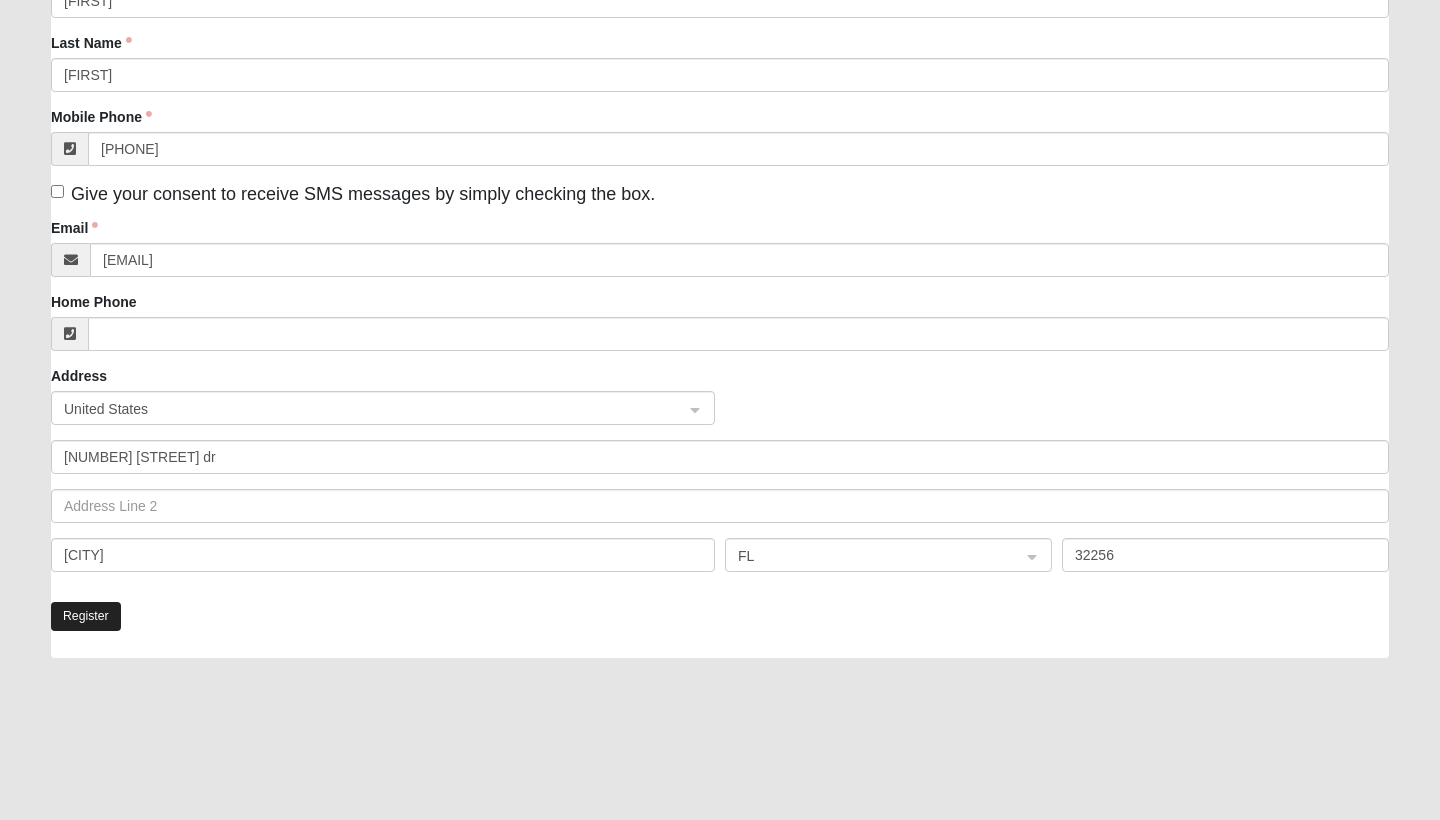 click on "Register" 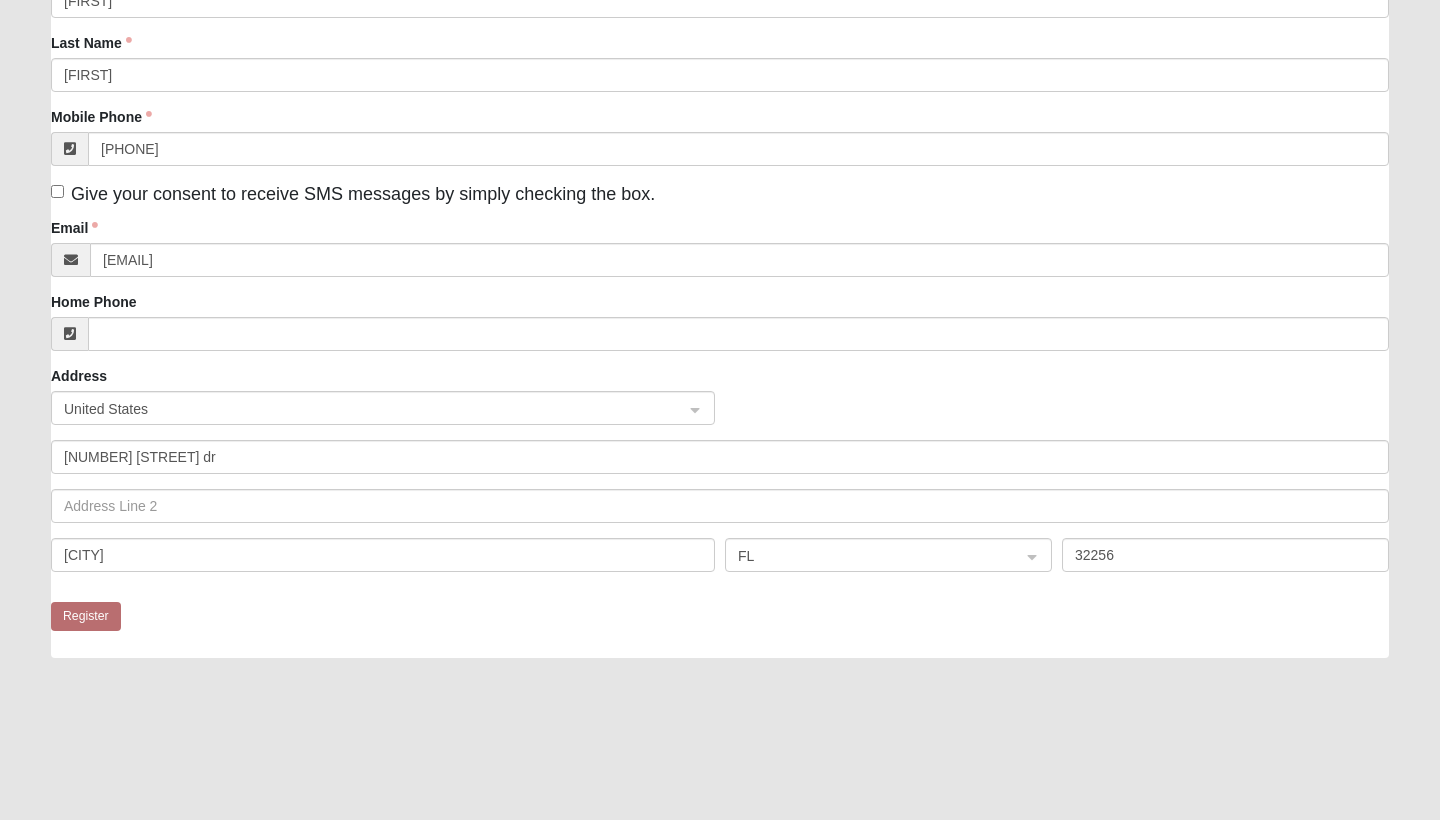 scroll, scrollTop: 0, scrollLeft: 0, axis: both 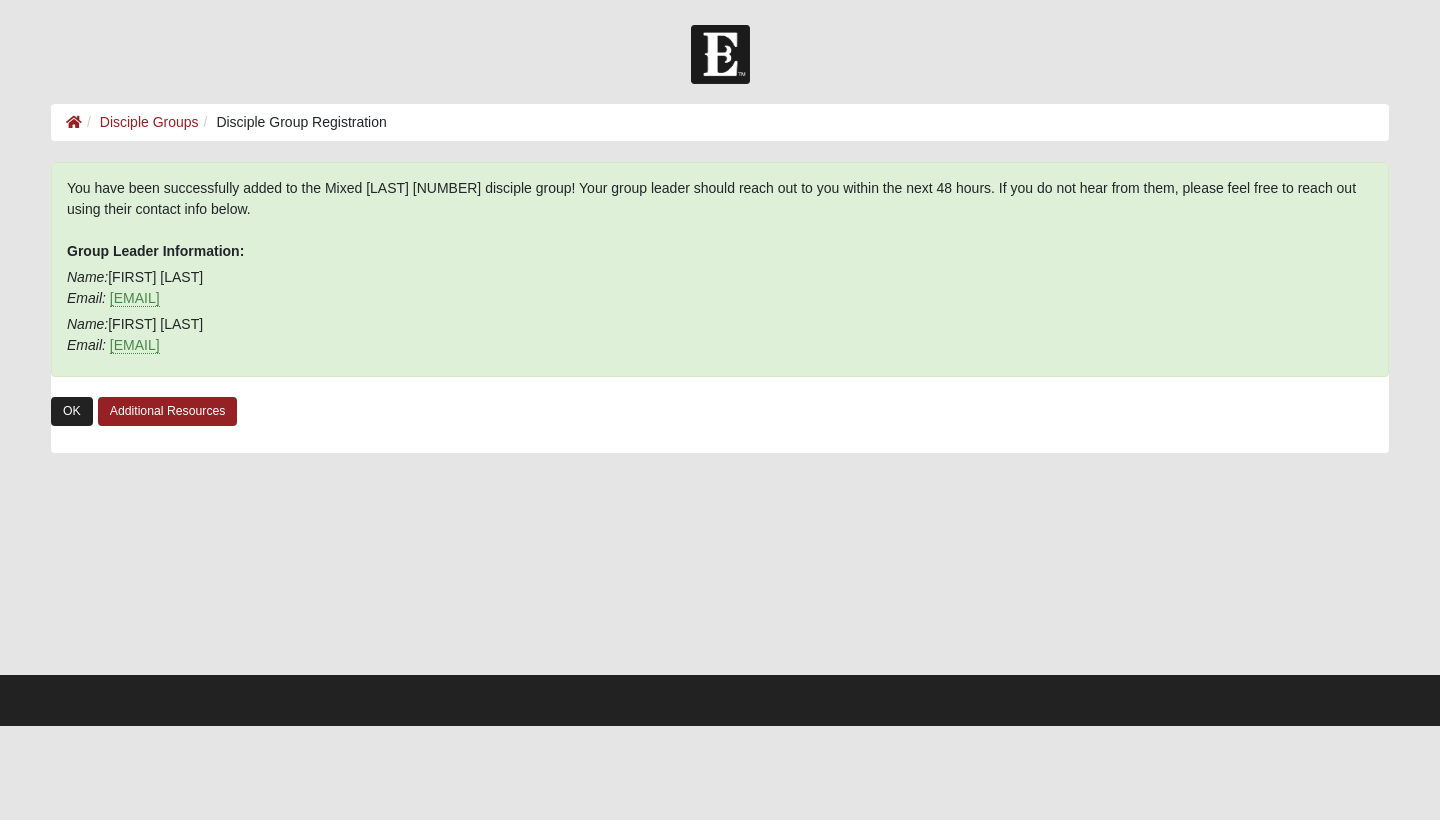 click on "OK" at bounding box center [72, 411] 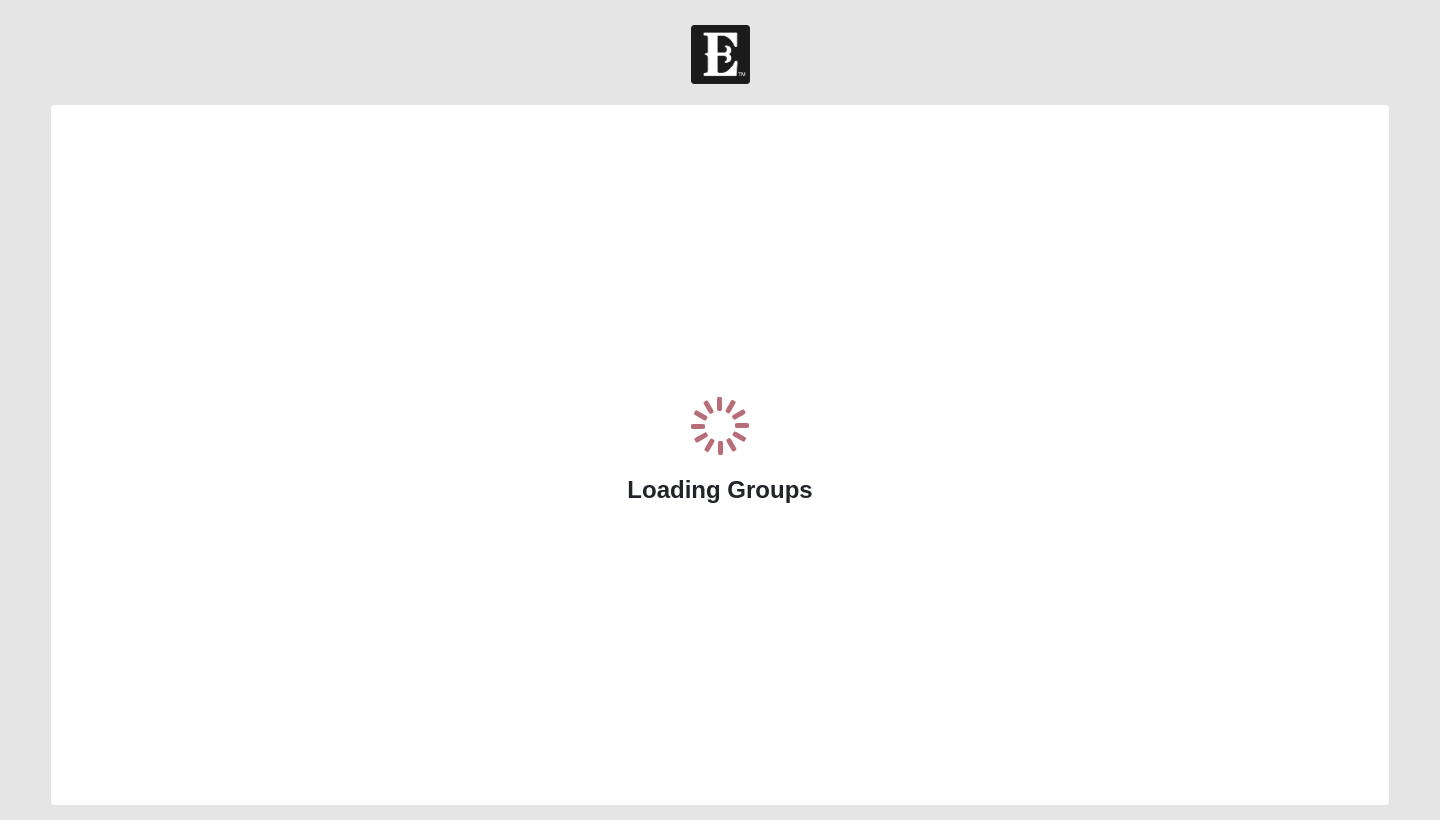 scroll, scrollTop: 0, scrollLeft: 0, axis: both 